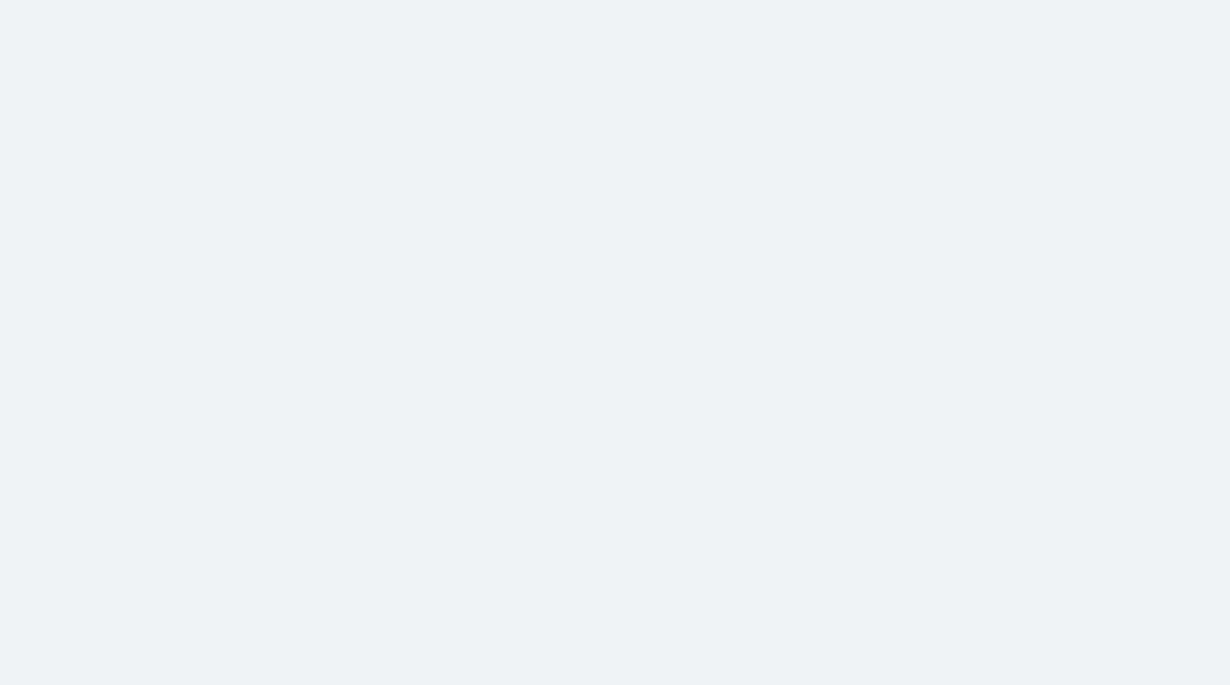 scroll, scrollTop: 0, scrollLeft: 0, axis: both 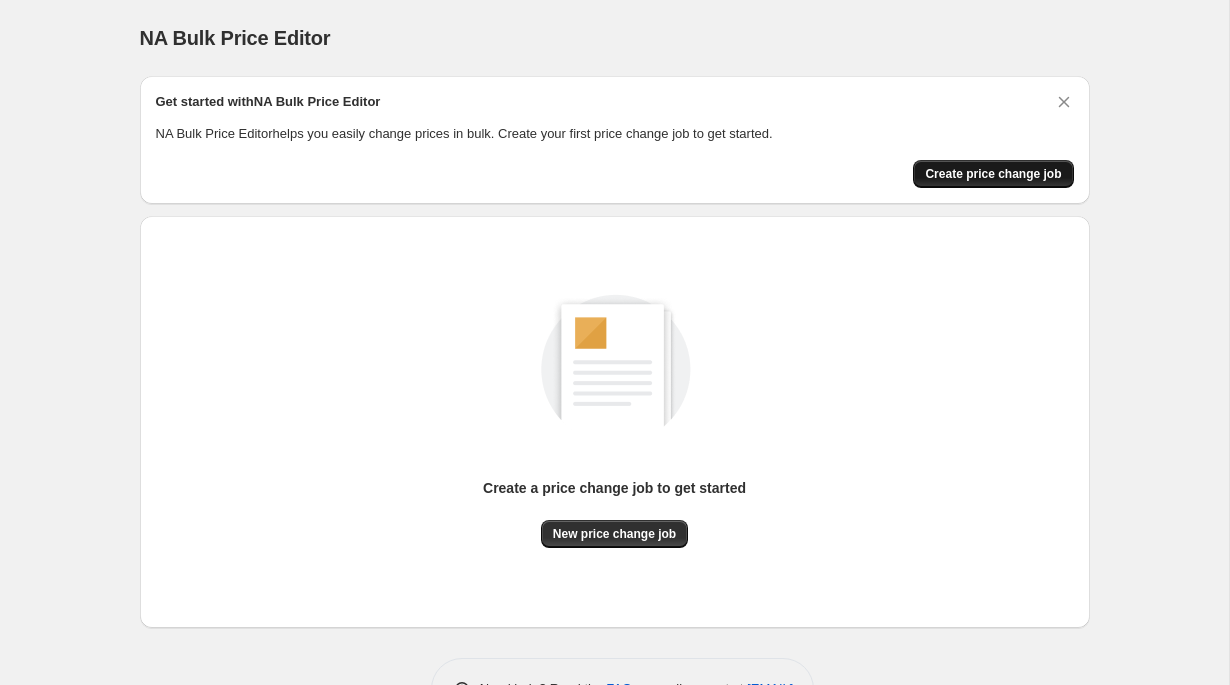 click on "Create price change job" at bounding box center [993, 174] 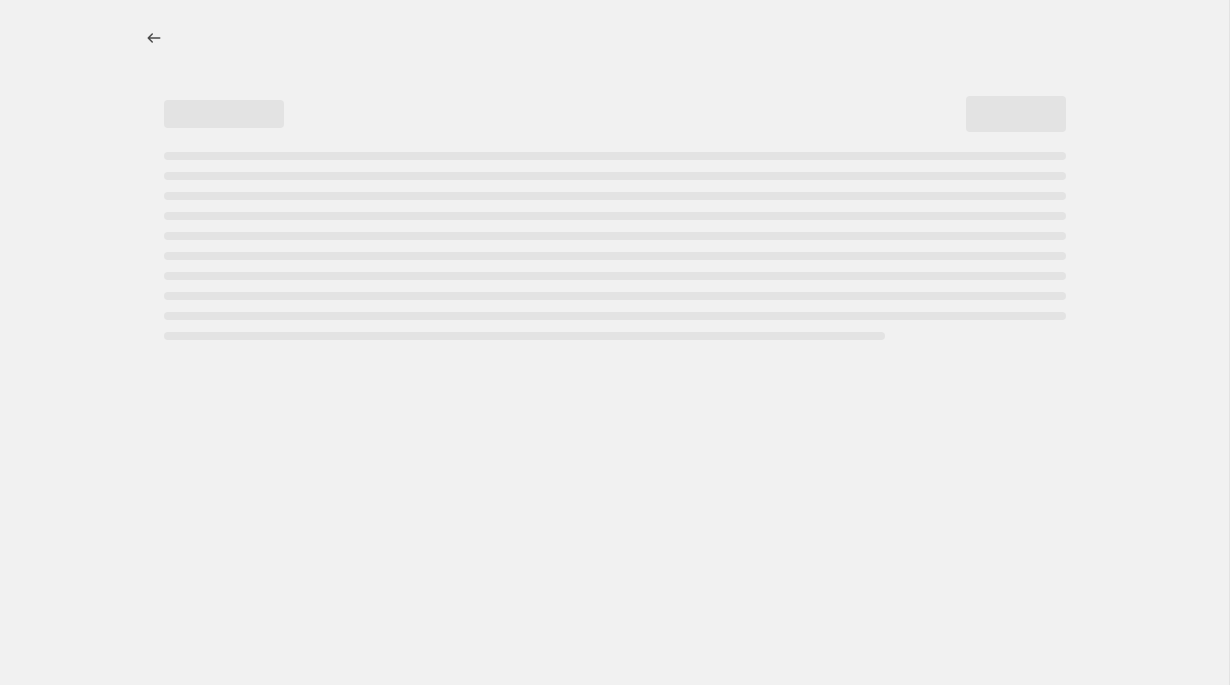 select on "percentage" 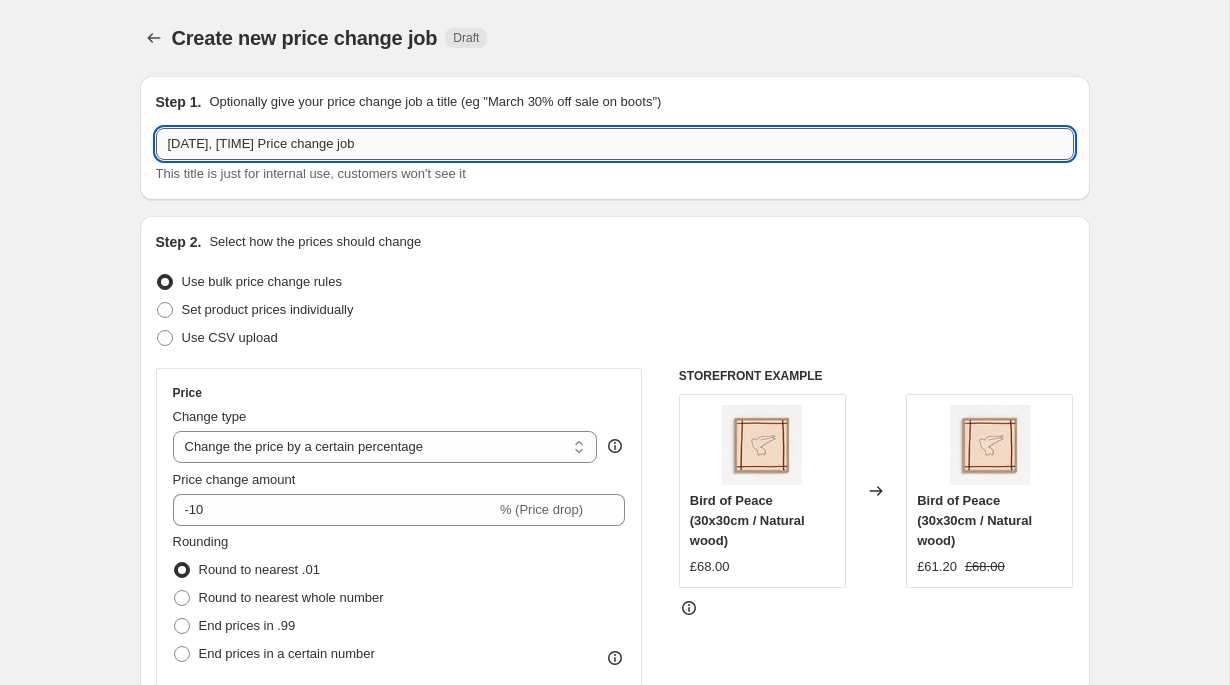 drag, startPoint x: 425, startPoint y: 146, endPoint x: 160, endPoint y: 147, distance: 265.0019 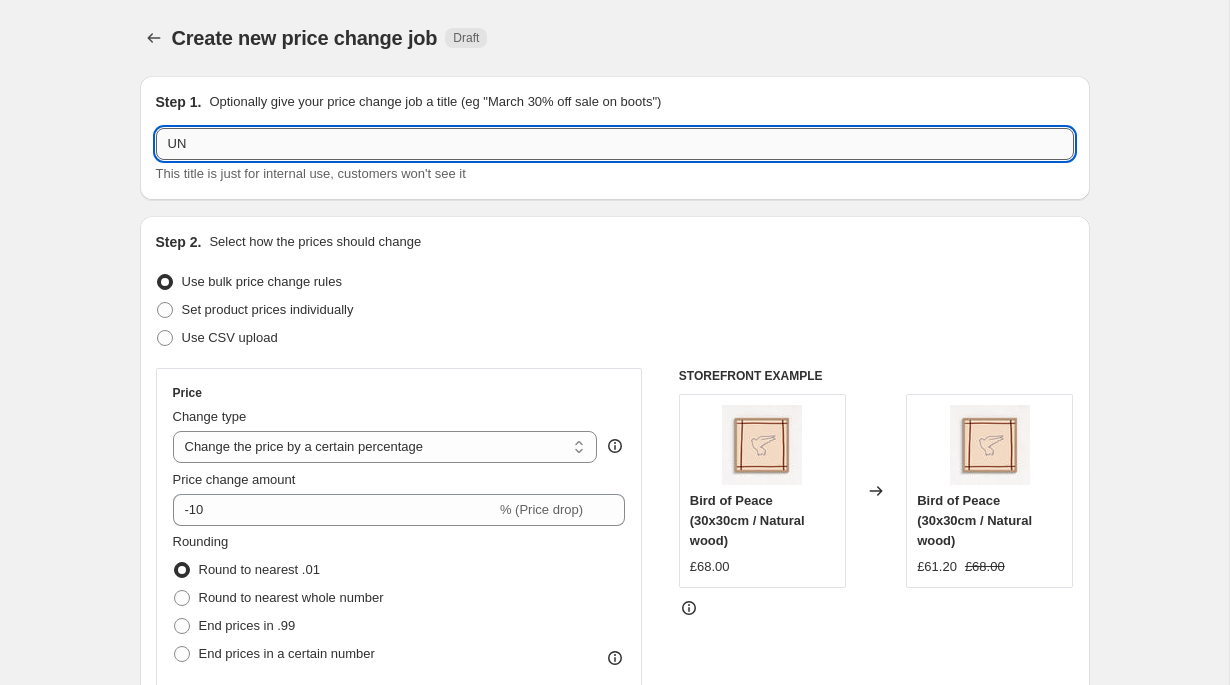 type on "U" 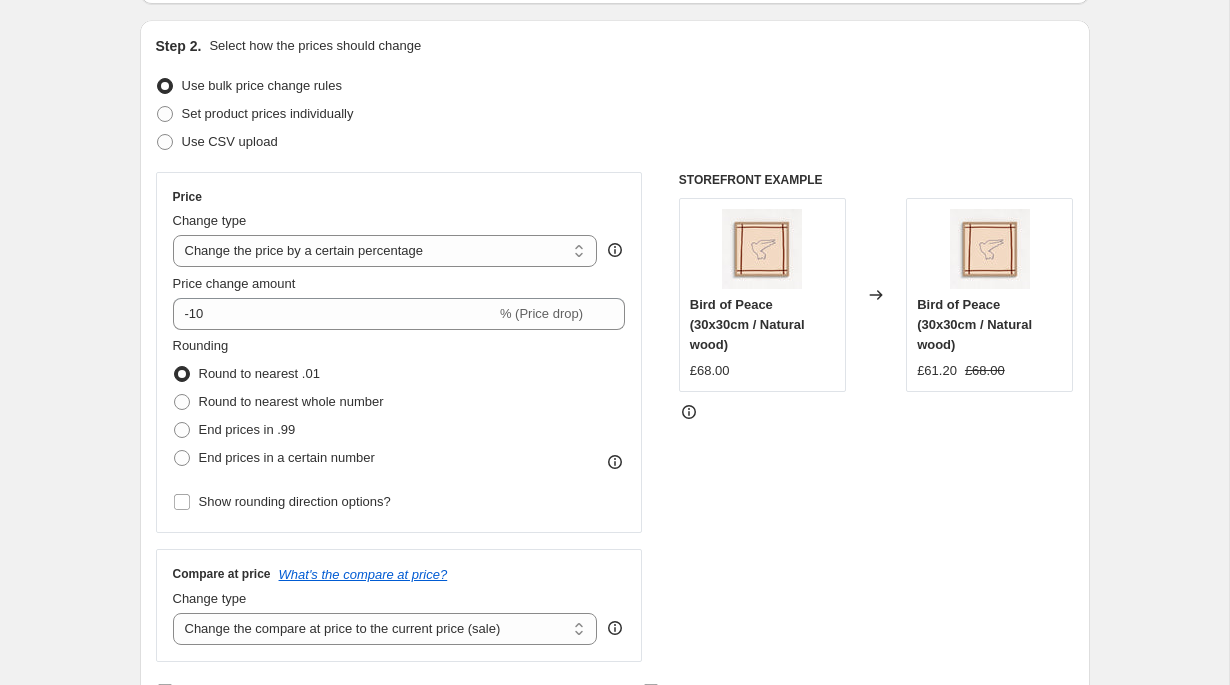scroll, scrollTop: 211, scrollLeft: 0, axis: vertical 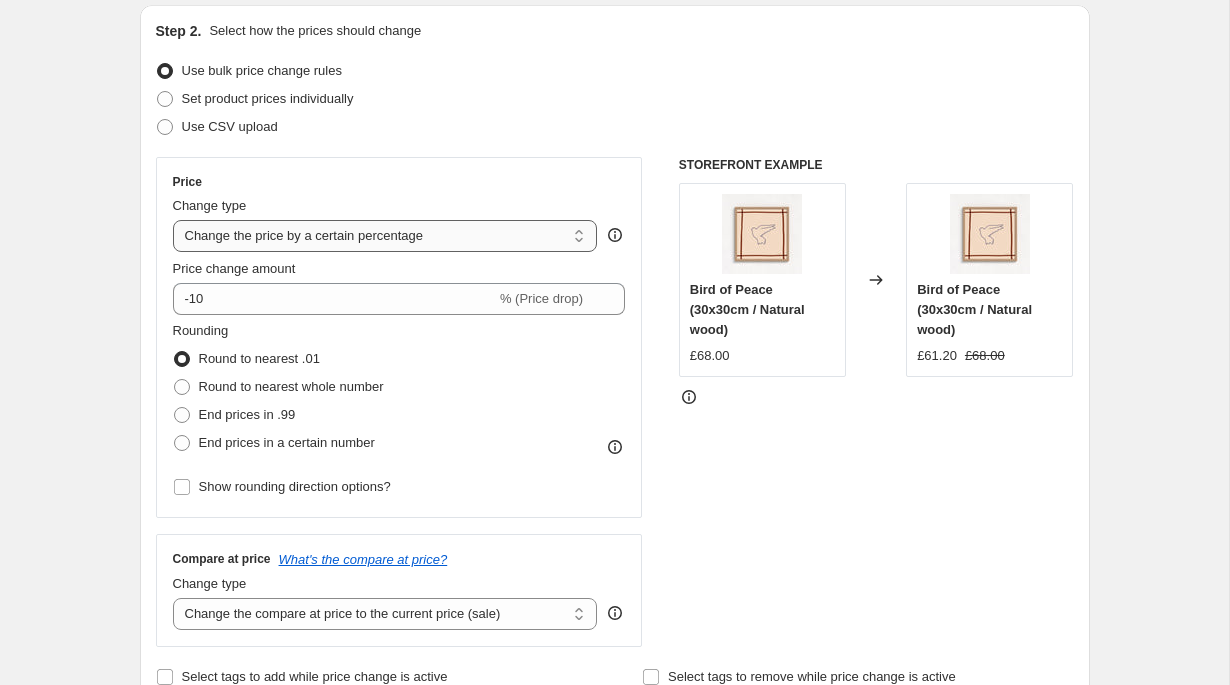 type on "unframed 20%" 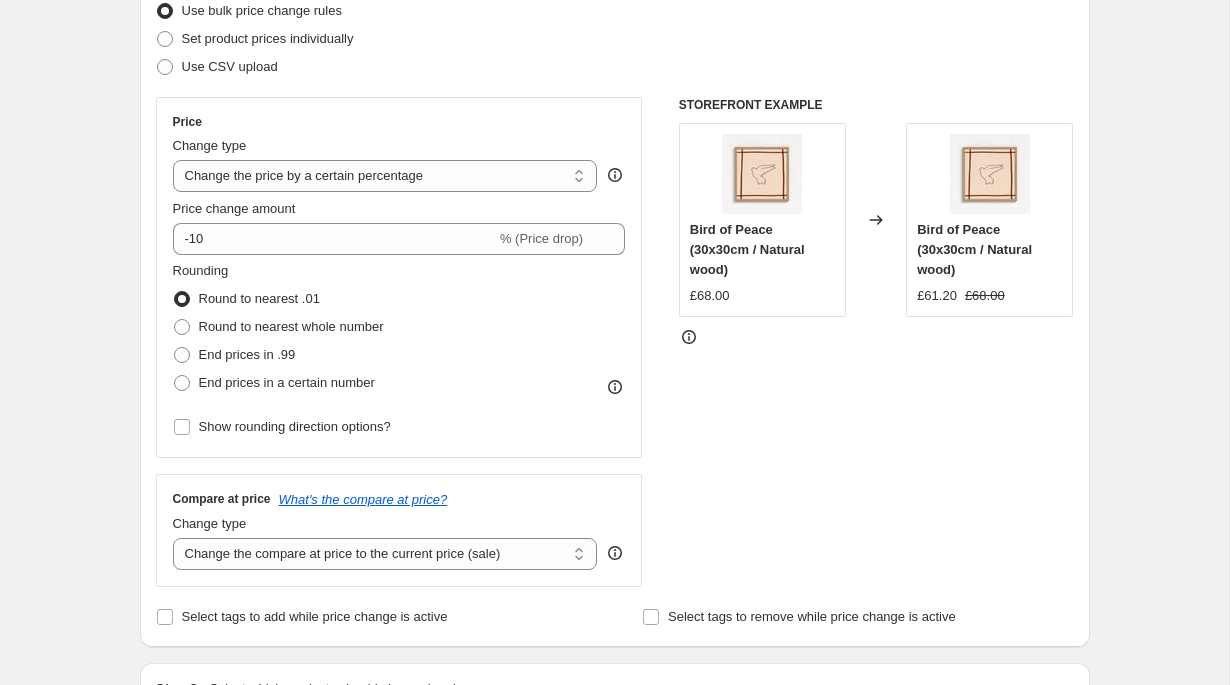 scroll, scrollTop: 276, scrollLeft: 0, axis: vertical 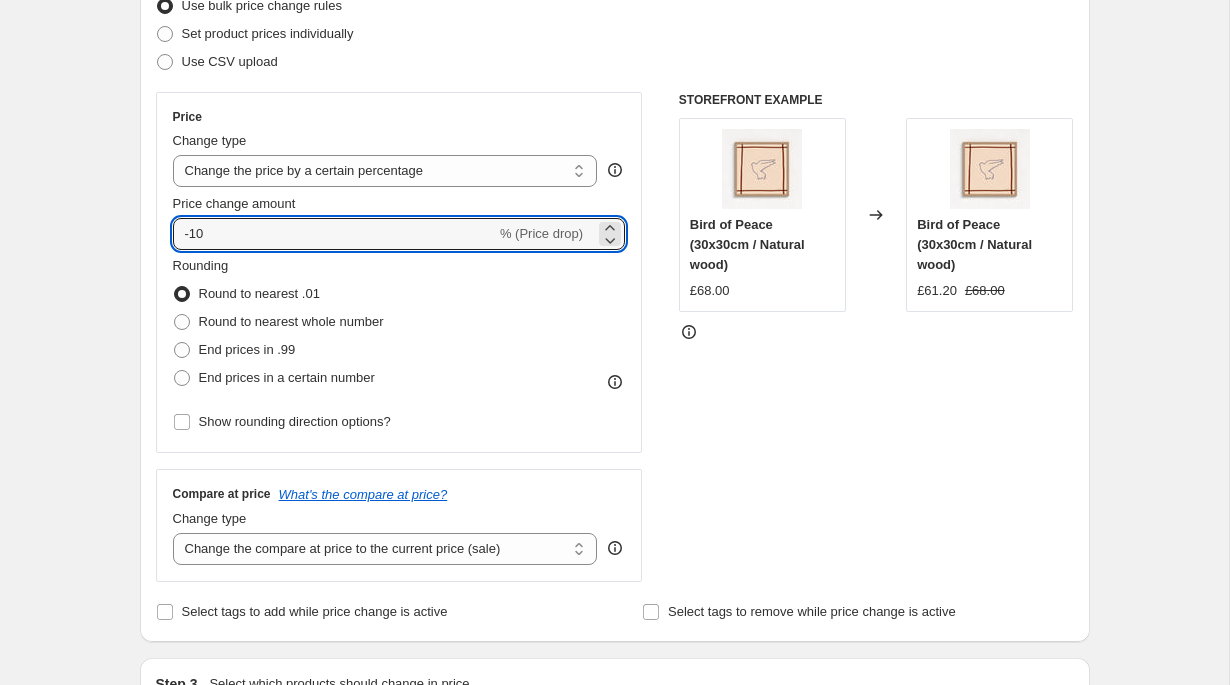 drag, startPoint x: 227, startPoint y: 243, endPoint x: 154, endPoint y: 246, distance: 73.061615 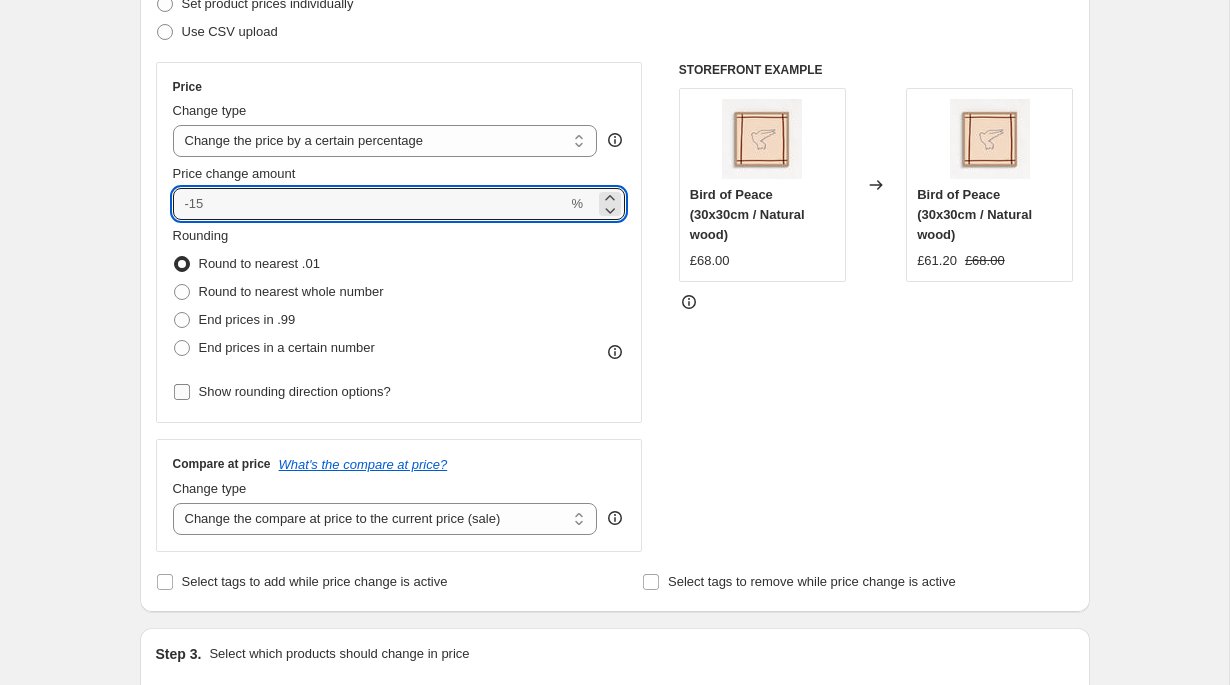 scroll, scrollTop: 308, scrollLeft: 0, axis: vertical 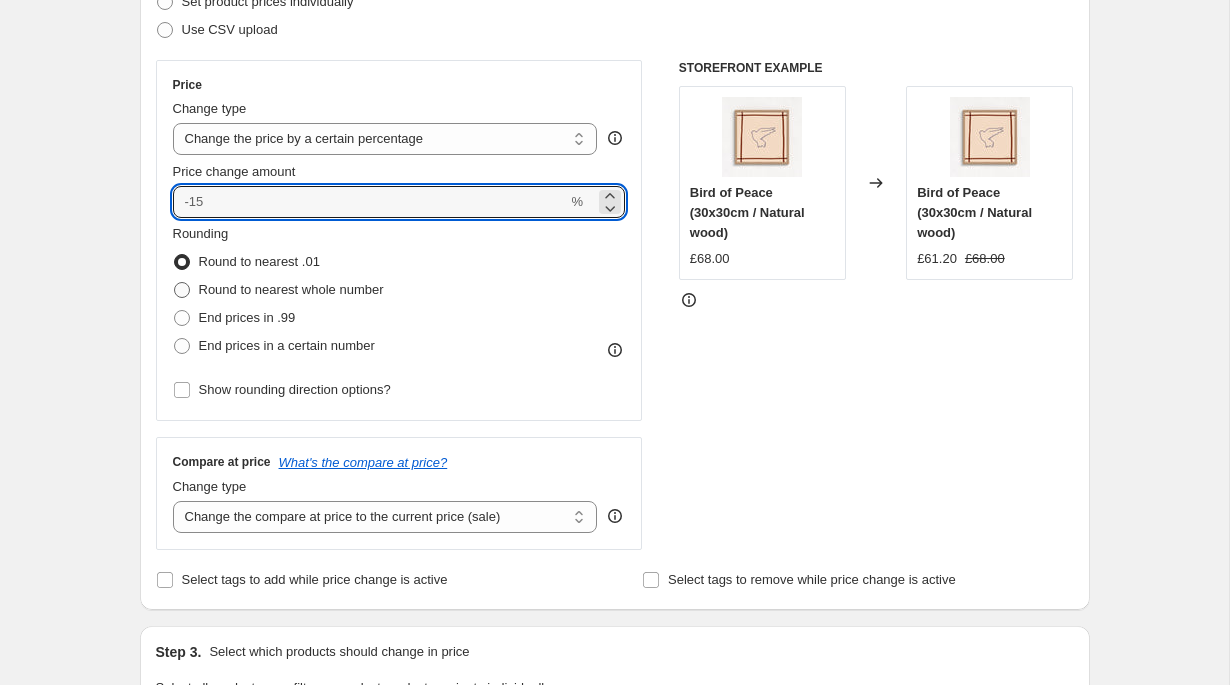 type on "0" 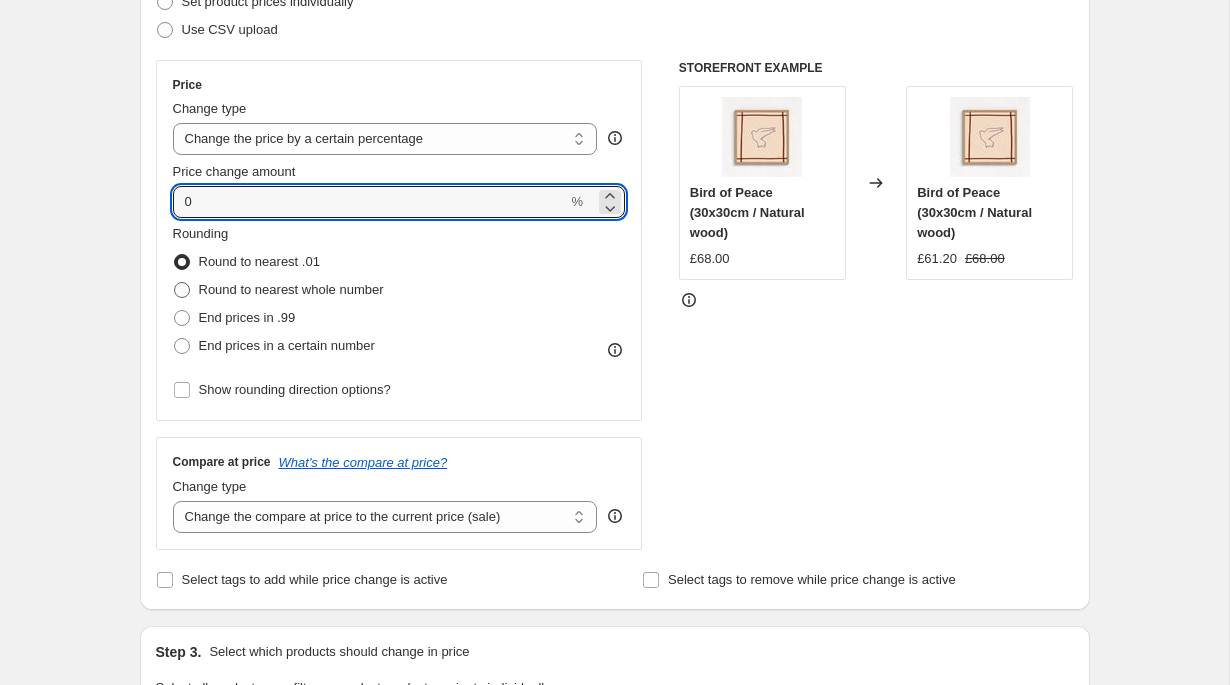 click at bounding box center [182, 290] 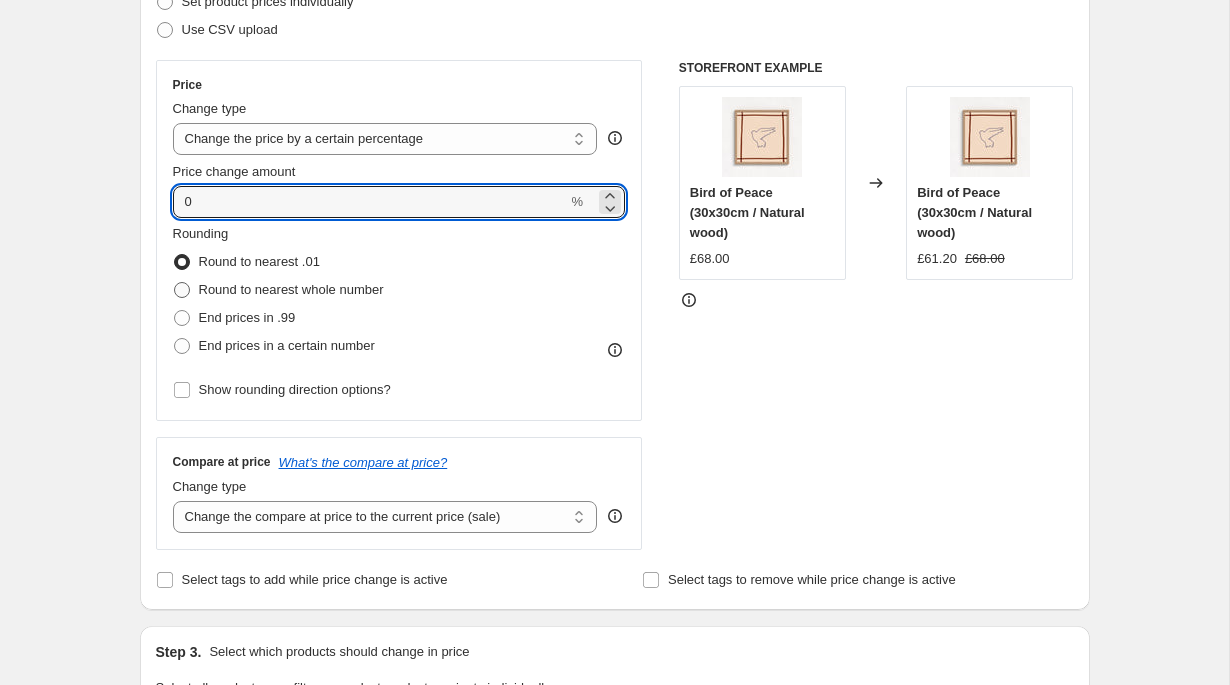 radio on "true" 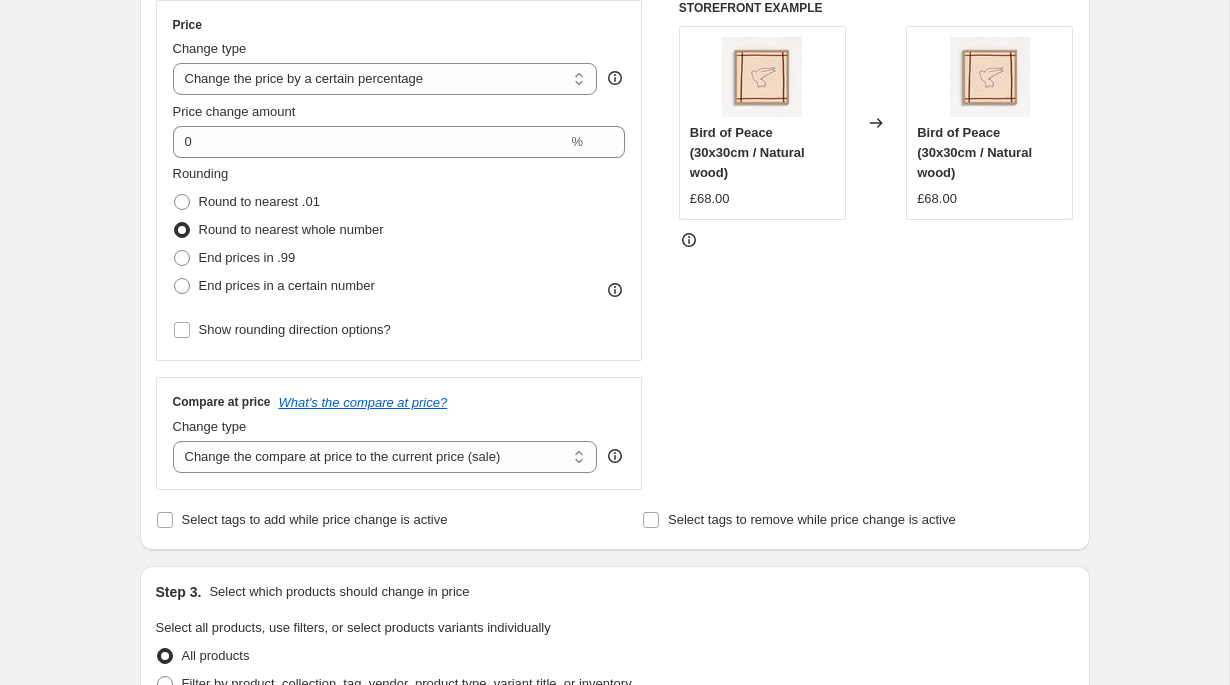 scroll, scrollTop: 349, scrollLeft: 0, axis: vertical 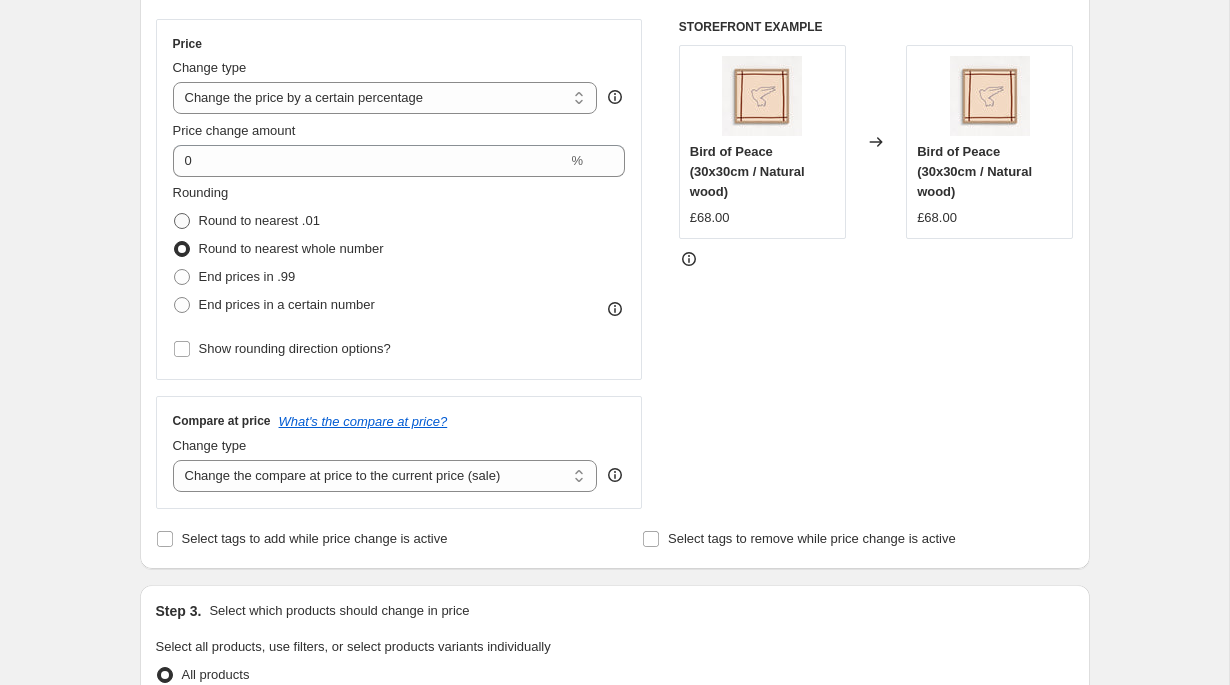 click at bounding box center (182, 221) 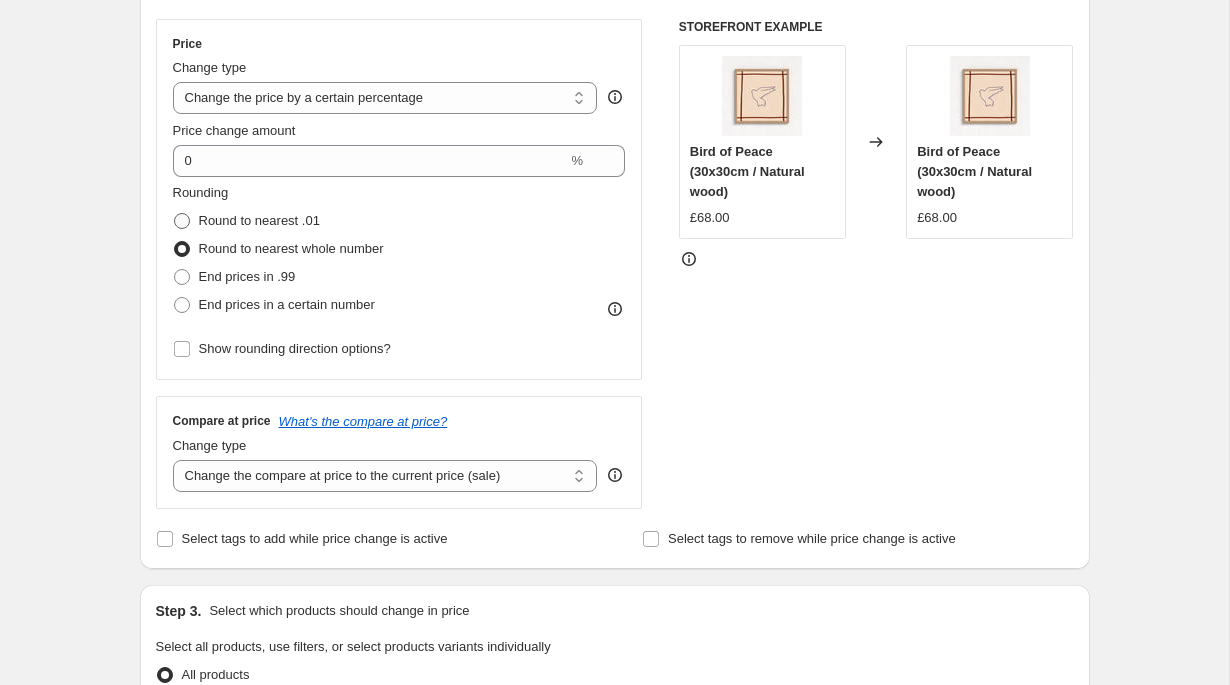 radio on "true" 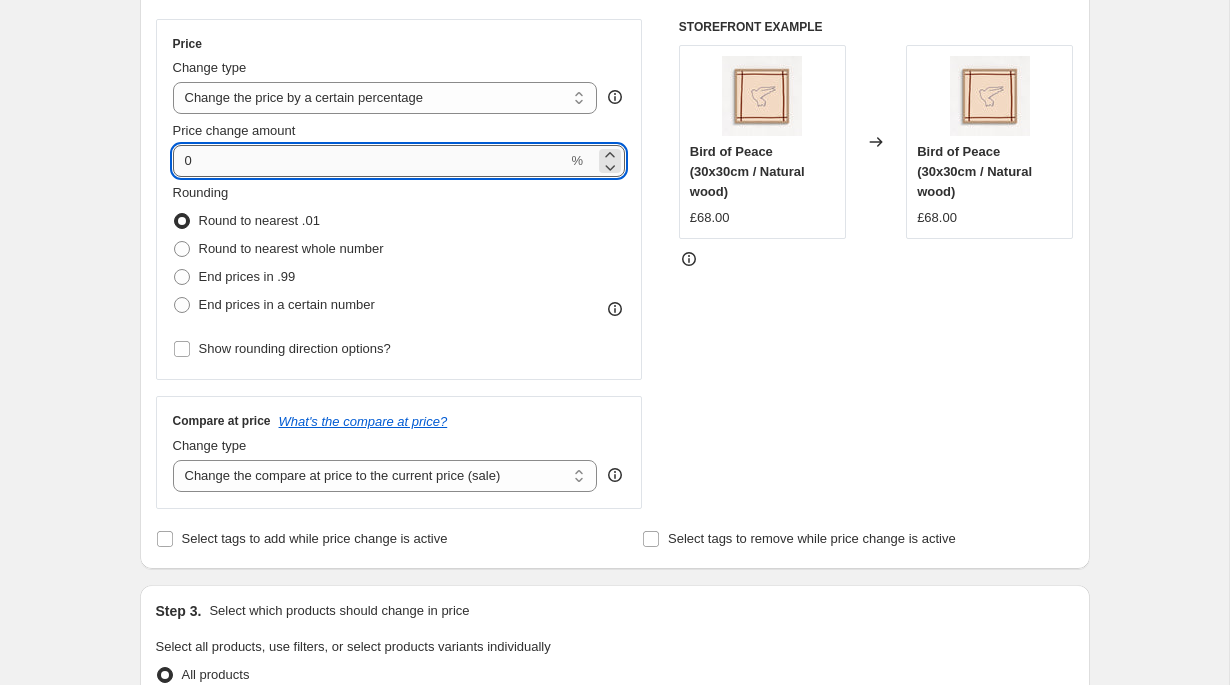 click on "0" at bounding box center [370, 161] 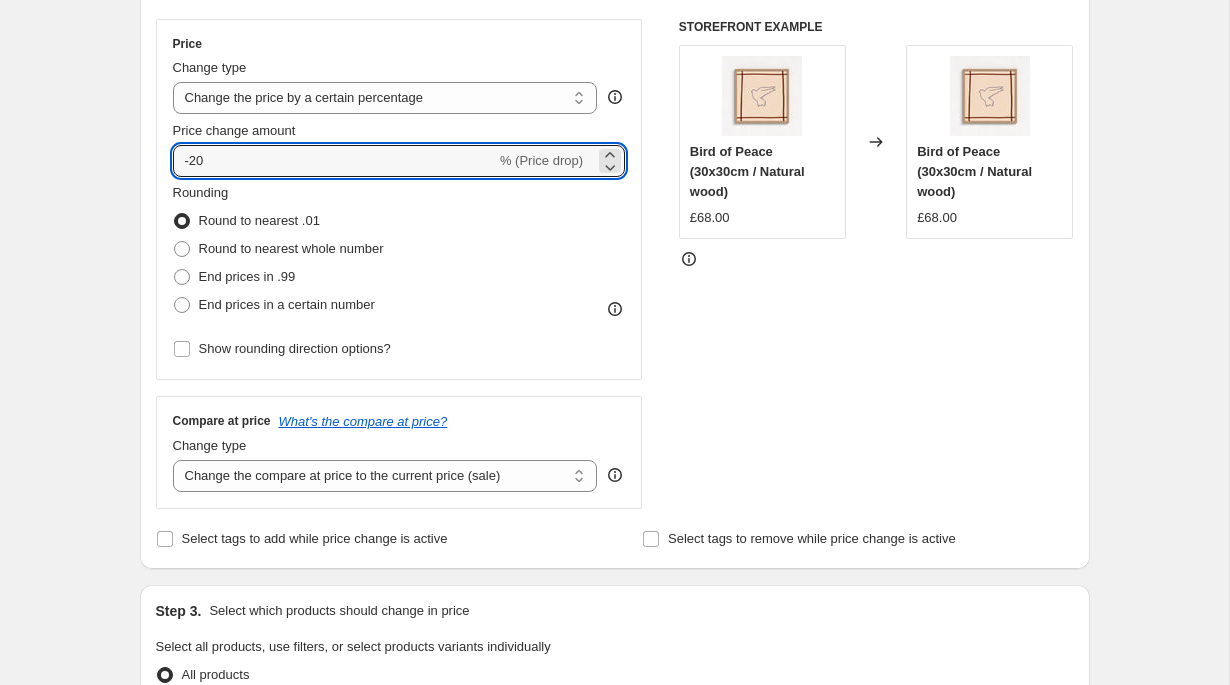 type on "-20" 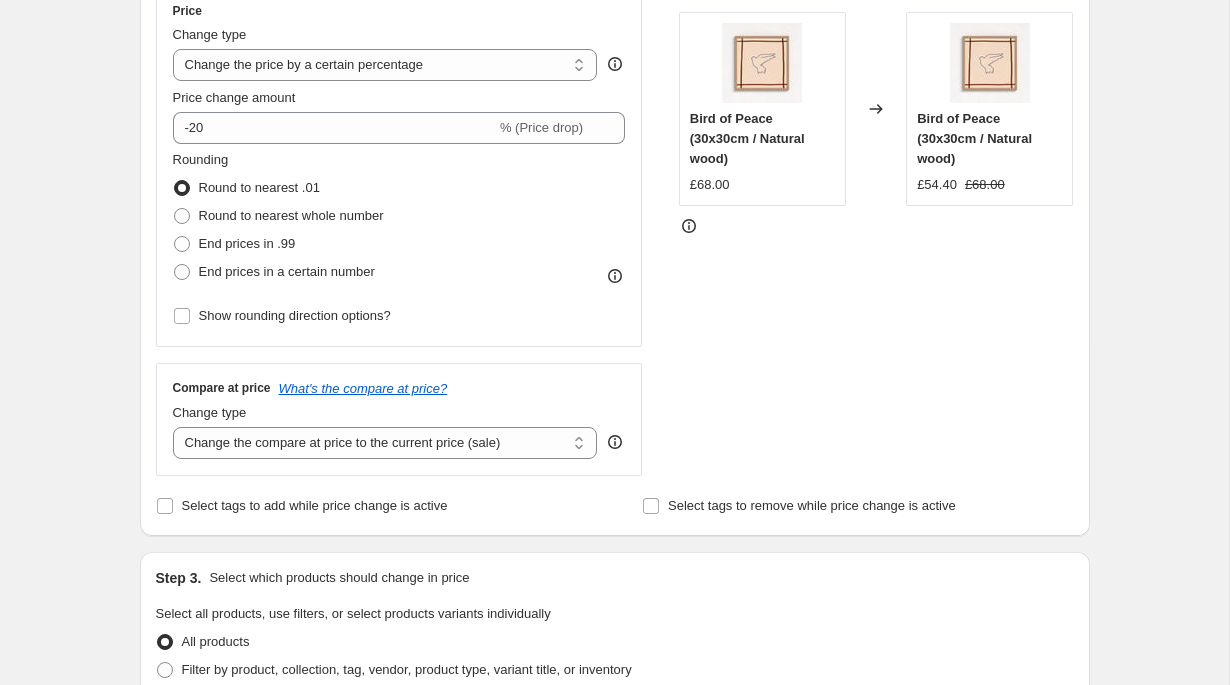 scroll, scrollTop: 398, scrollLeft: 0, axis: vertical 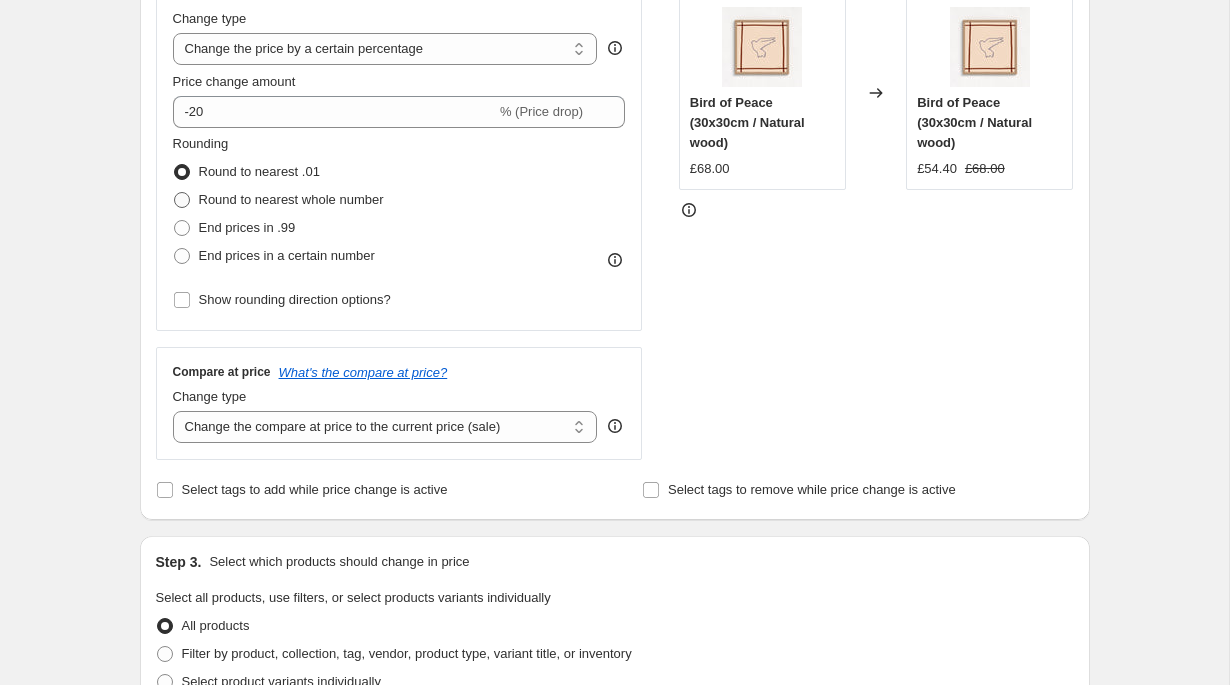 click at bounding box center (182, 200) 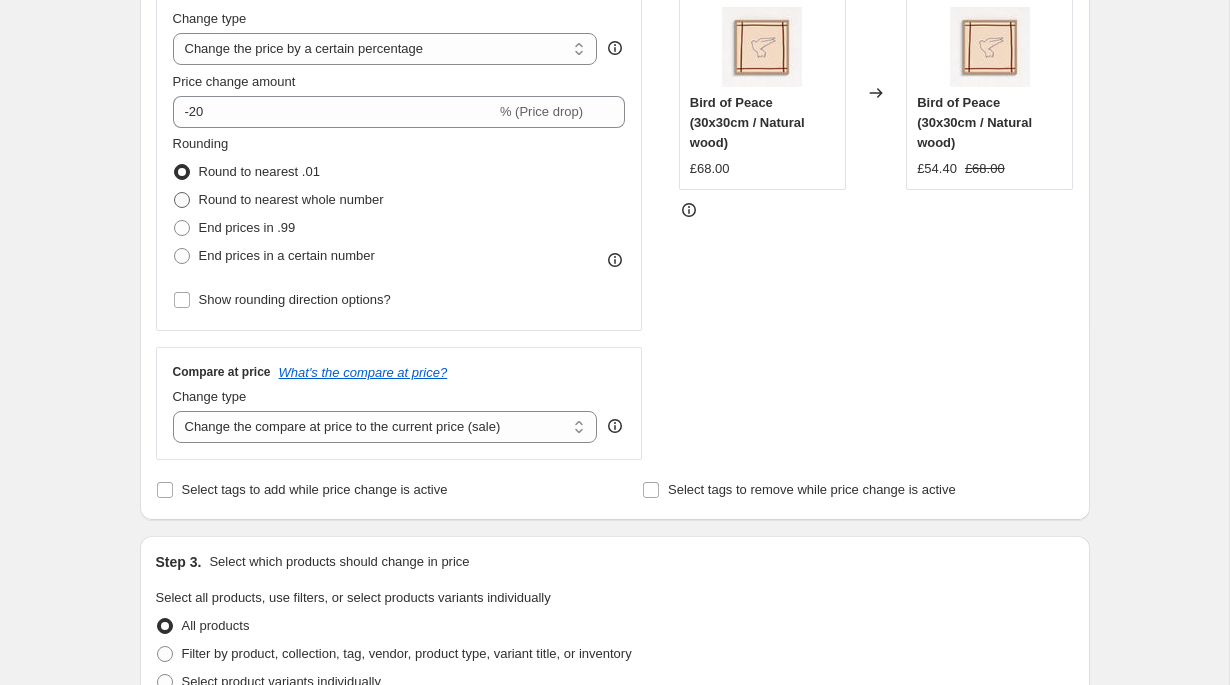 radio on "true" 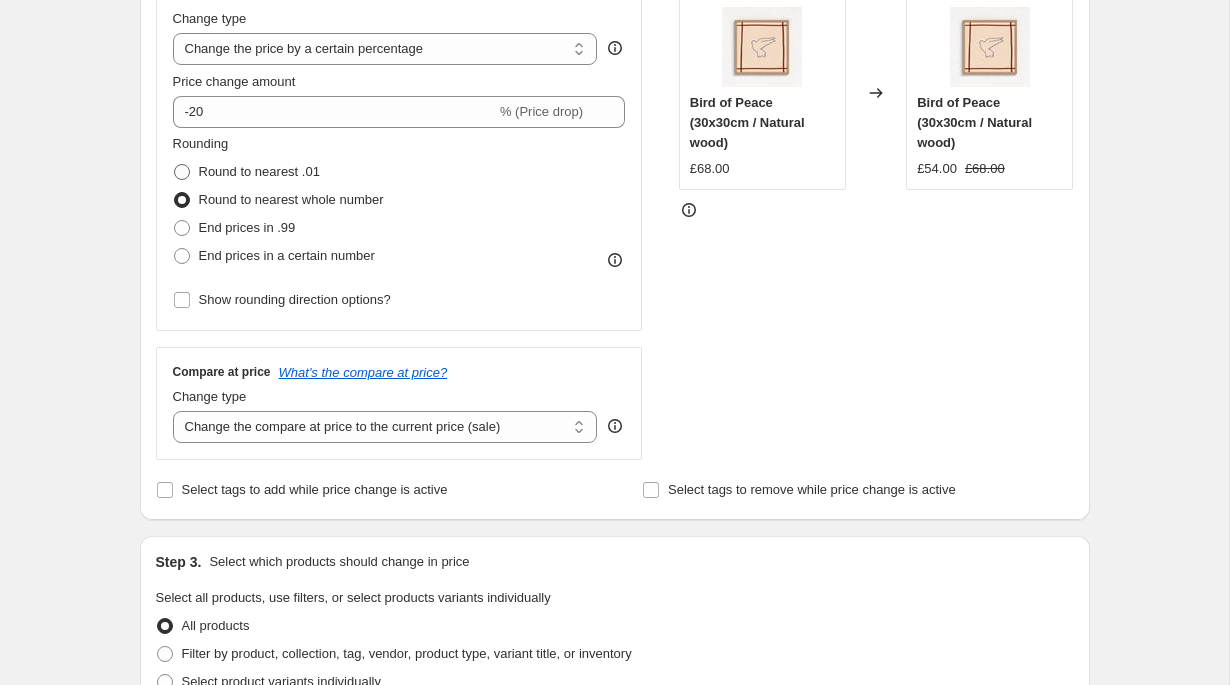 click at bounding box center (182, 172) 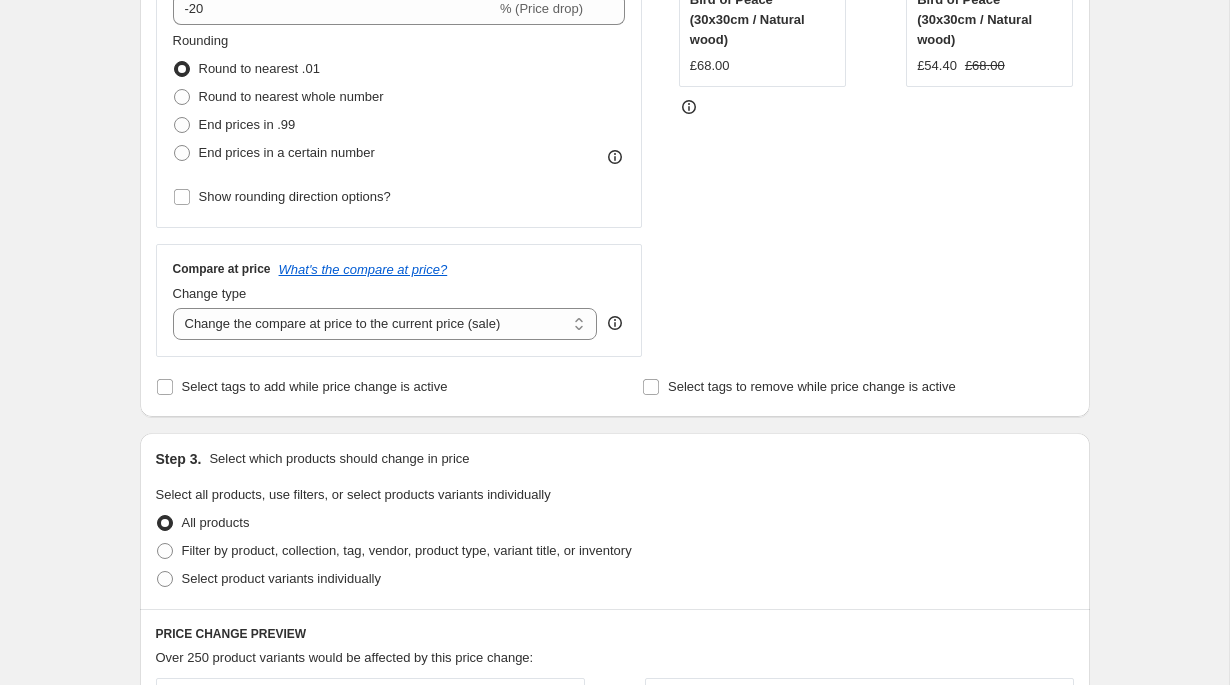 scroll, scrollTop: 494, scrollLeft: 0, axis: vertical 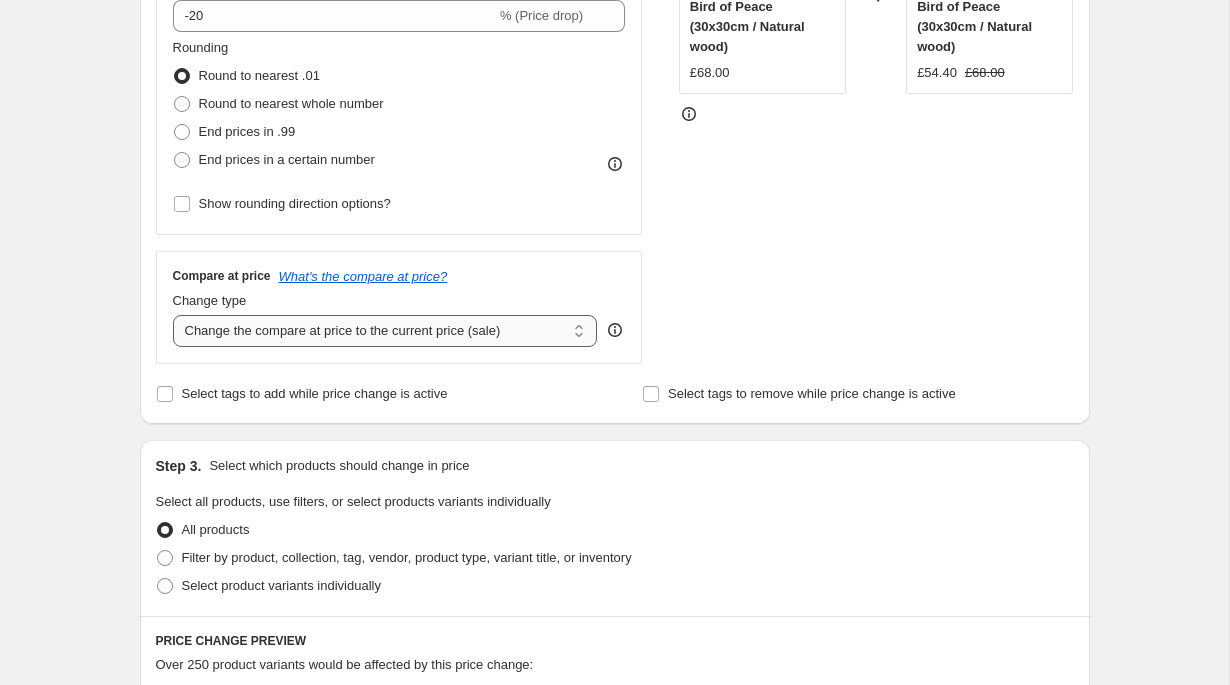 click on "Change the compare at price to the current price (sale) Change the compare at price to a certain amount Change the compare at price by a certain amount Change the compare at price by a certain percentage Change the compare at price by a certain amount relative to the actual price Change the compare at price by a certain percentage relative to the actual price Don't change the compare at price Remove the compare at price" at bounding box center [385, 331] 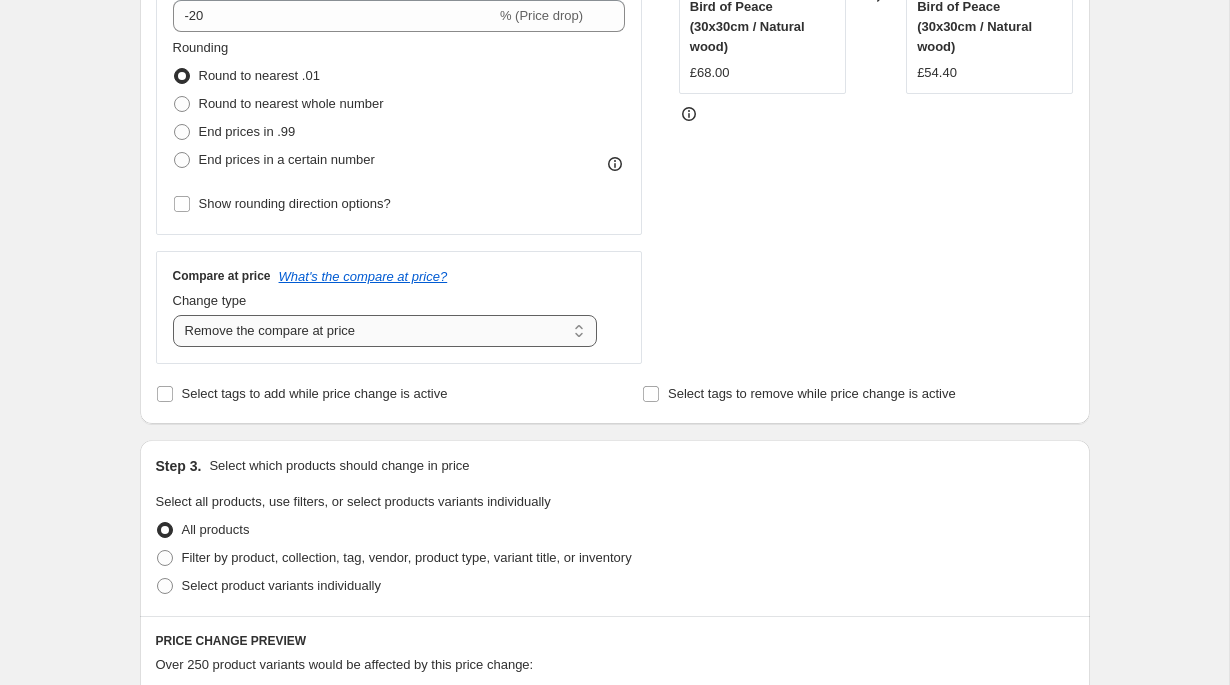 click on "Change the compare at price to the current price (sale) Change the compare at price to a certain amount Change the compare at price by a certain amount Change the compare at price by a certain percentage Change the compare at price by a certain amount relative to the actual price Change the compare at price by a certain percentage relative to the actual price Don't change the compare at price Remove the compare at price" at bounding box center (385, 331) 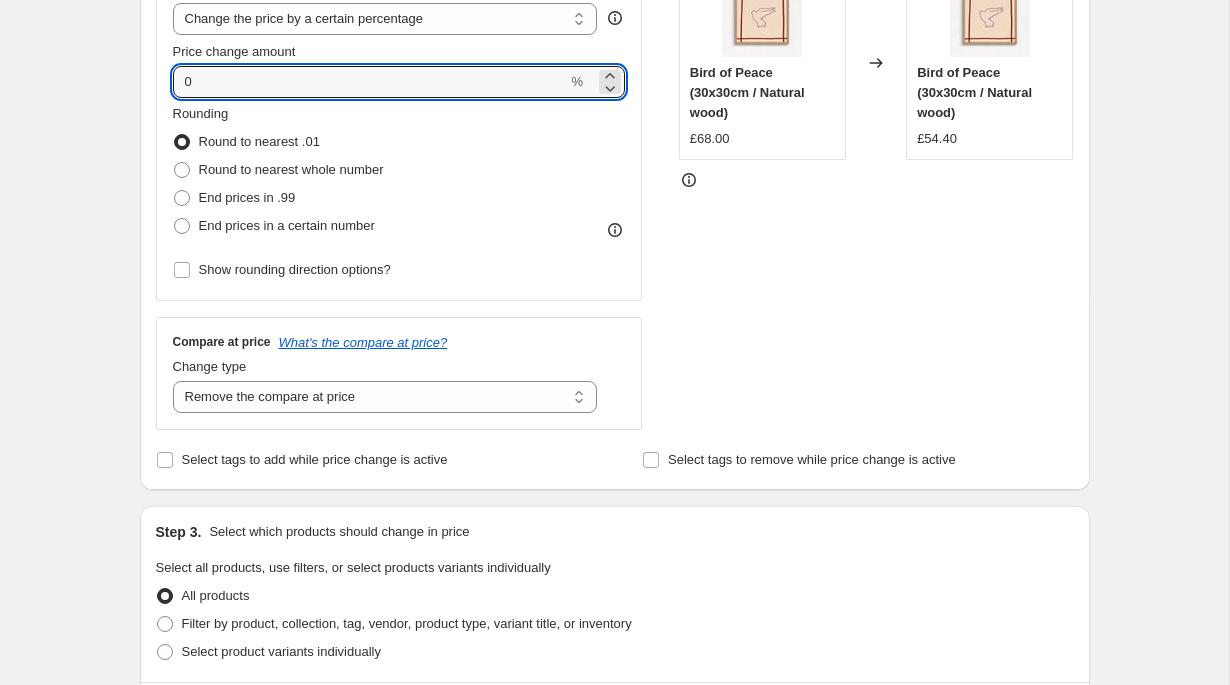 scroll, scrollTop: 430, scrollLeft: 0, axis: vertical 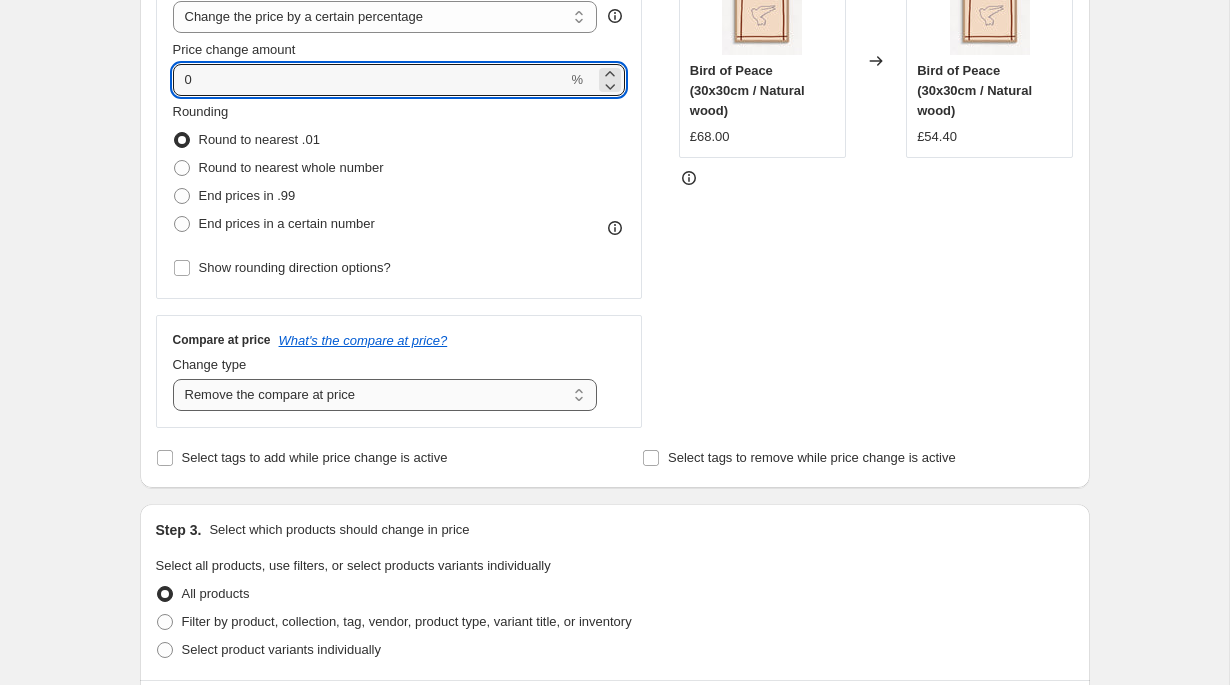 type on "0" 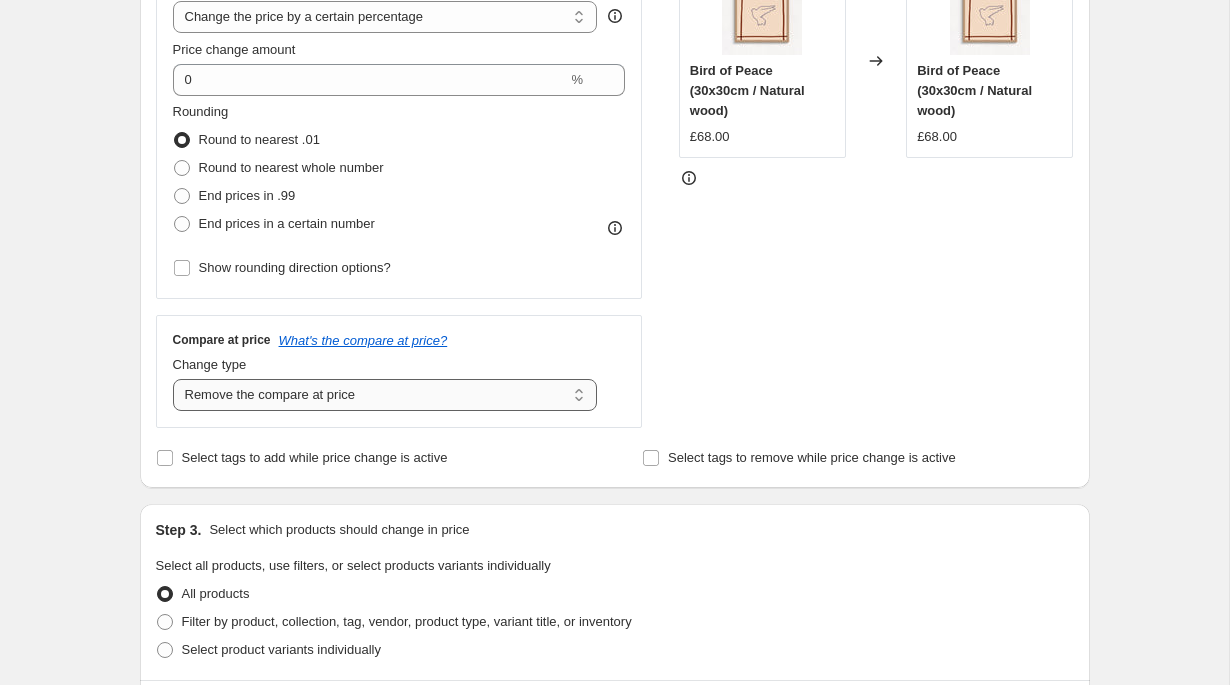 select on "ep" 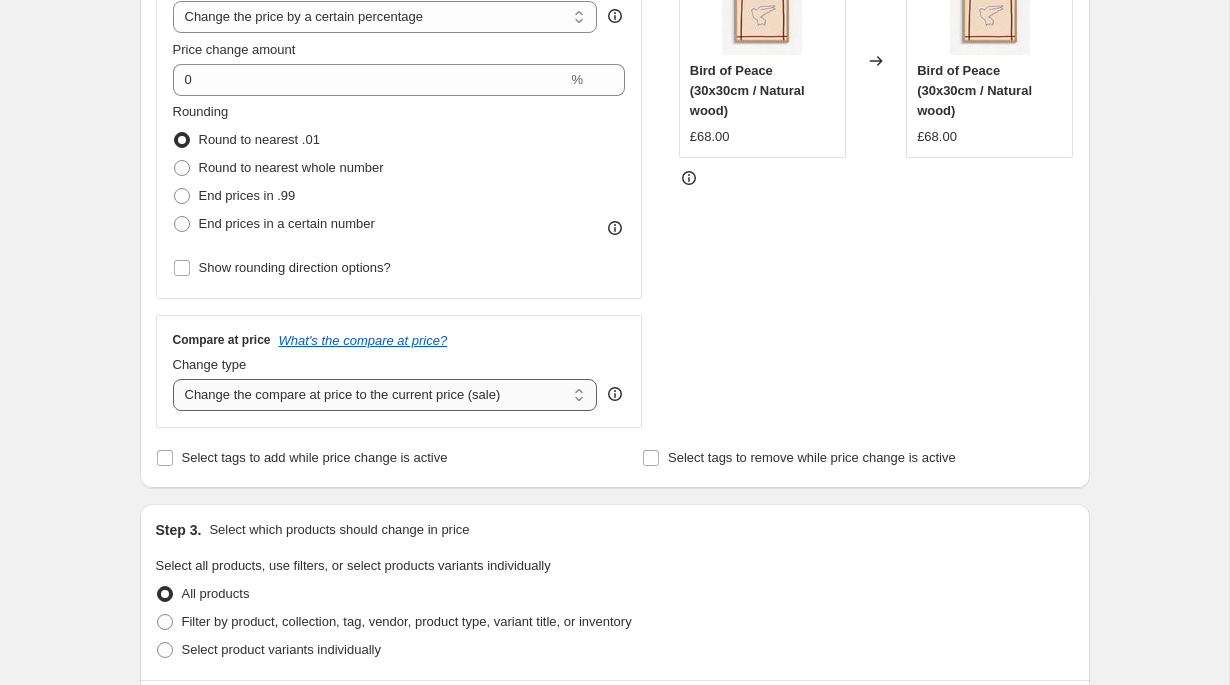 click on "Change the compare at price to the current price (sale) Change the compare at price to a certain amount Change the compare at price by a certain amount Change the compare at price by a certain percentage Change the compare at price by a certain amount relative to the actual price Change the compare at price by a certain percentage relative to the actual price Don't change the compare at price Remove the compare at price" at bounding box center (385, 395) 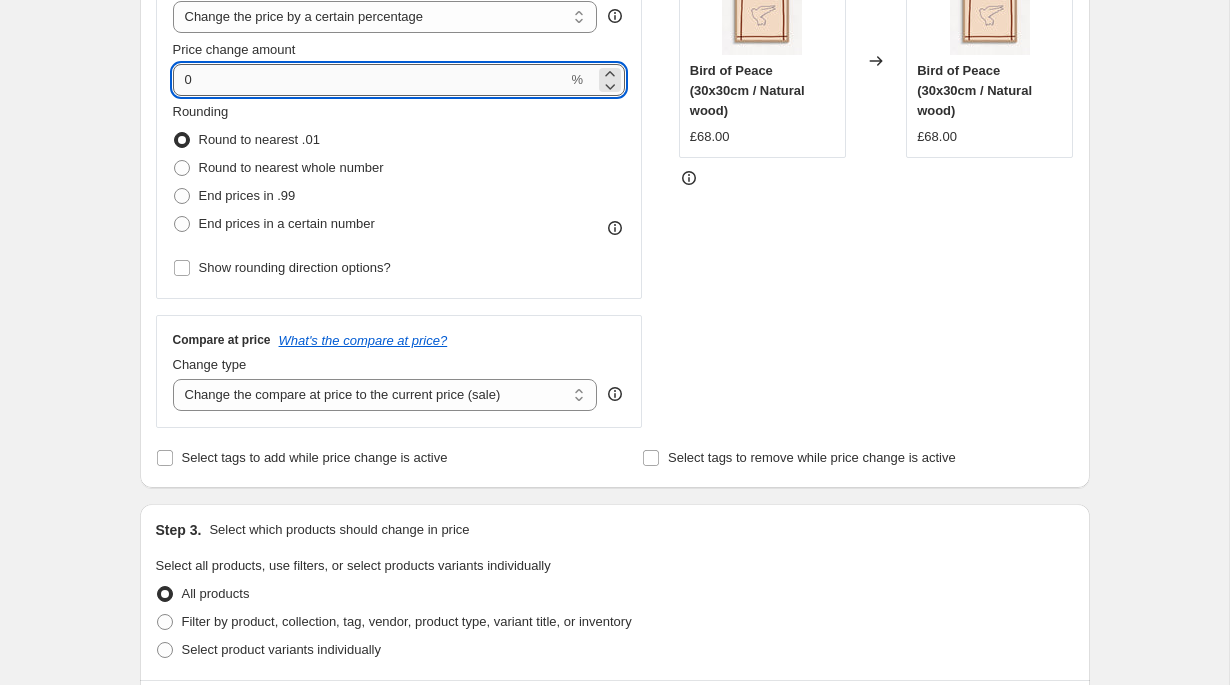 click on "0" at bounding box center [370, 80] 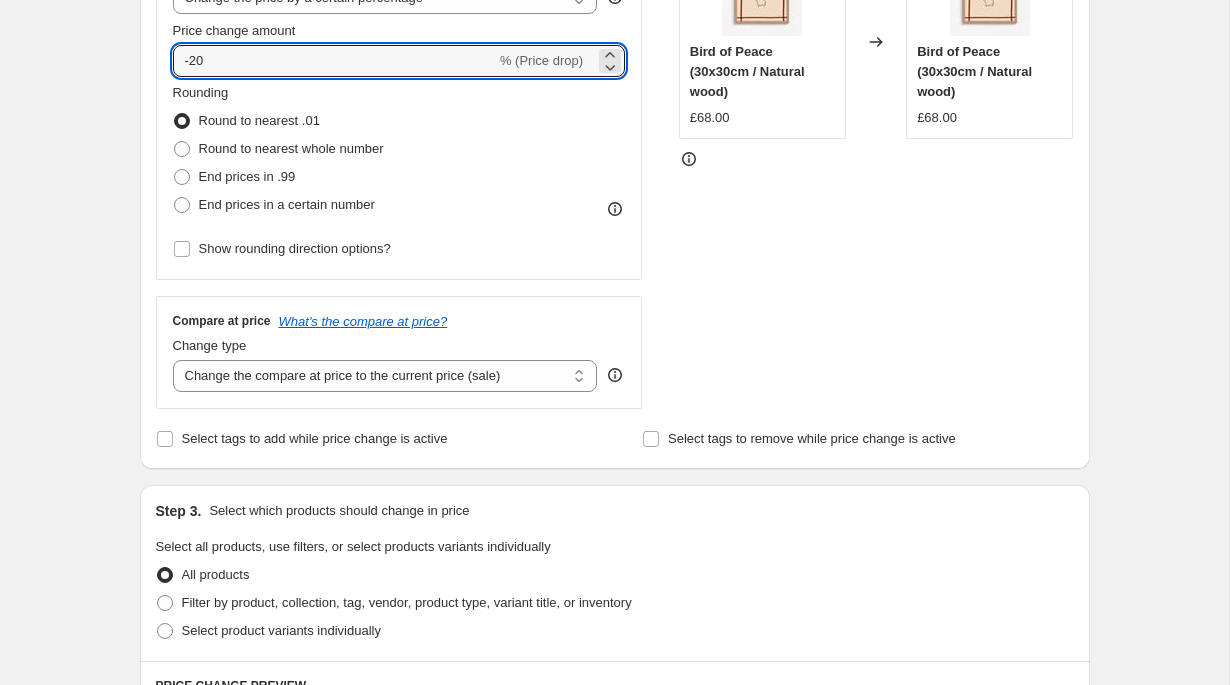 scroll, scrollTop: 463, scrollLeft: 0, axis: vertical 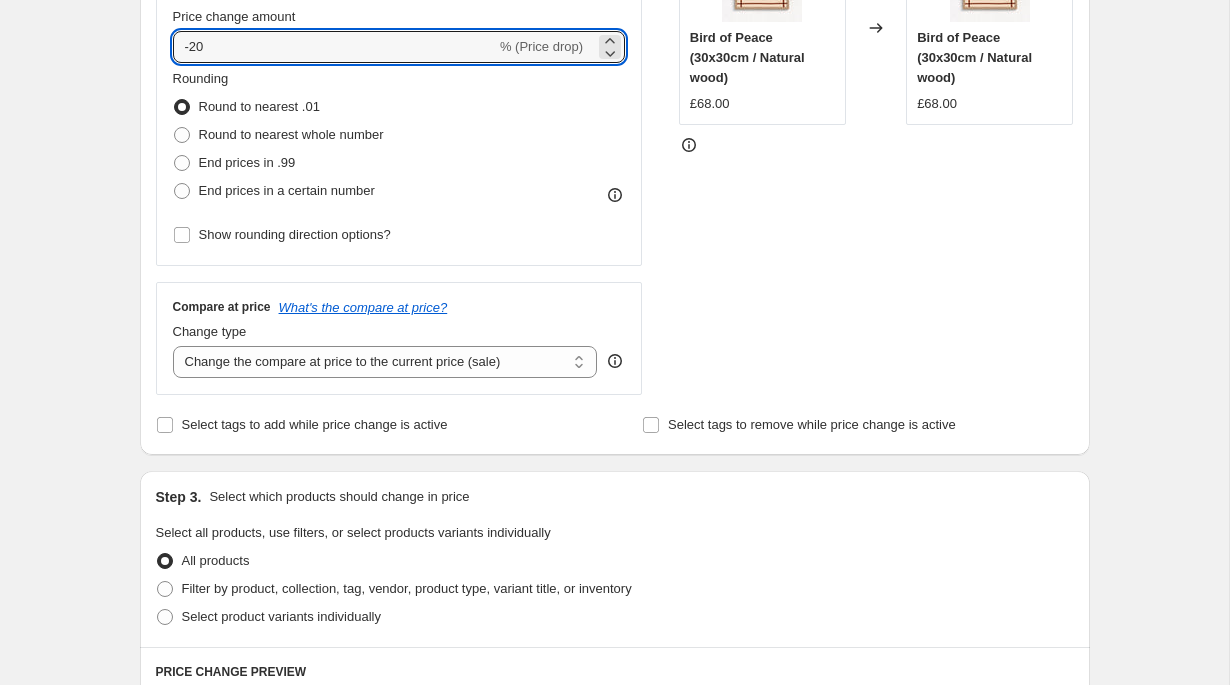 type on "-20" 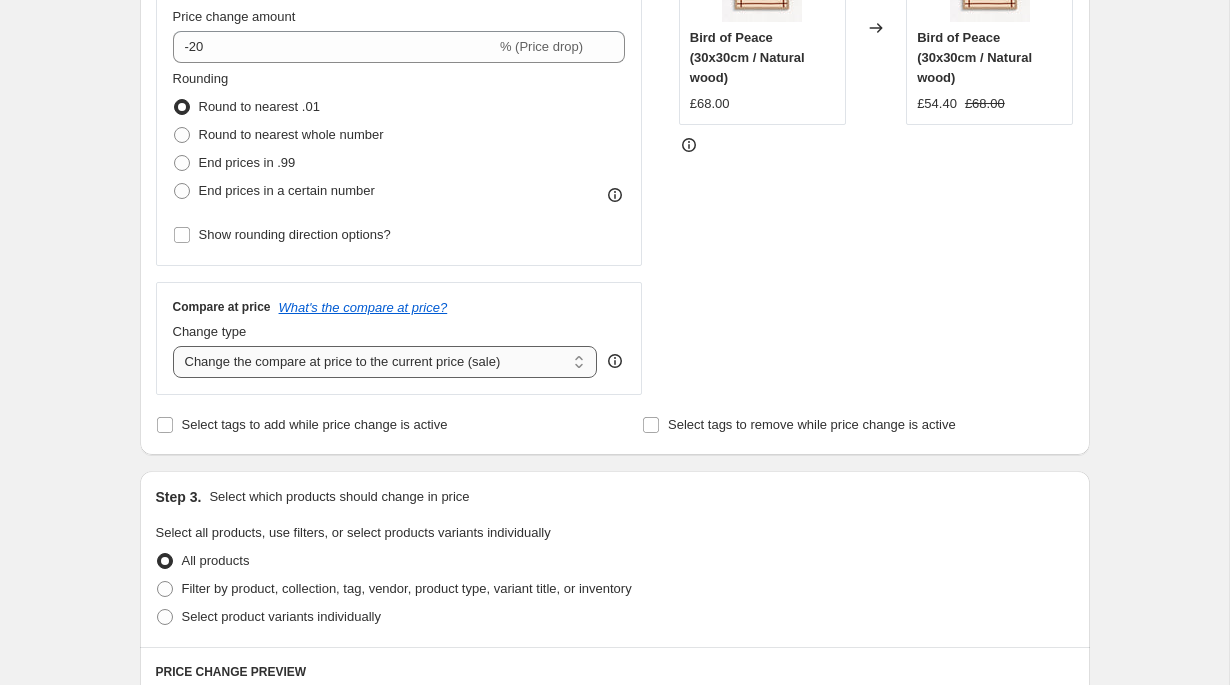 click on "Change the compare at price to the current price (sale) Change the compare at price to a certain amount Change the compare at price by a certain amount Change the compare at price by a certain percentage Change the compare at price by a certain amount relative to the actual price Change the compare at price by a certain percentage relative to the actual price Don't change the compare at price Remove the compare at price" at bounding box center (385, 362) 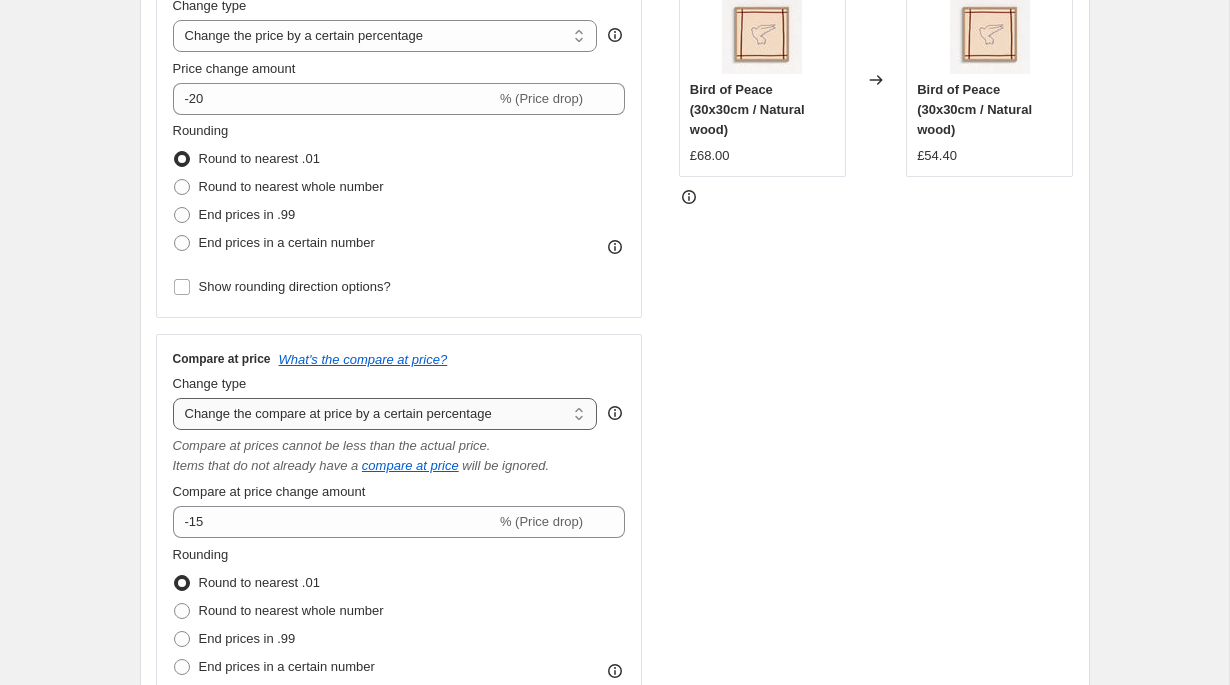 scroll, scrollTop: 420, scrollLeft: 0, axis: vertical 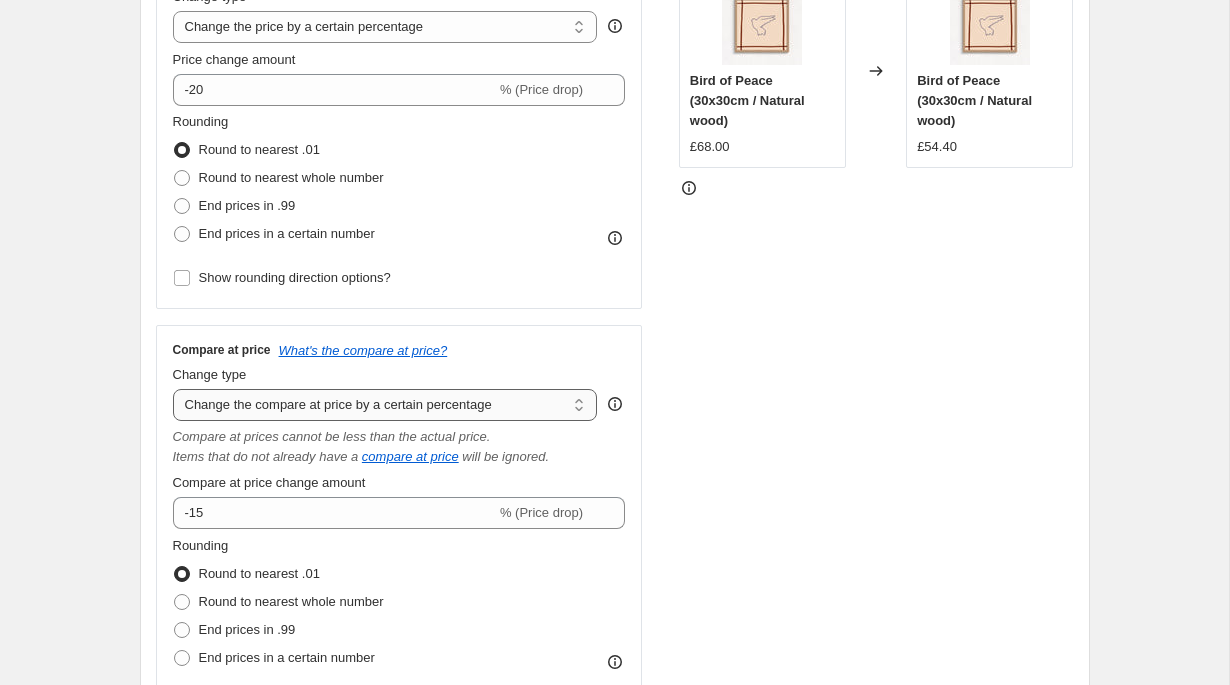 click on "Change the compare at price to the current price (sale) Change the compare at price to a certain amount Change the compare at price by a certain amount Change the compare at price by a certain percentage Change the compare at price by a certain amount relative to the actual price Change the compare at price by a certain percentage relative to the actual price Don't change the compare at price Remove the compare at price" at bounding box center [385, 405] 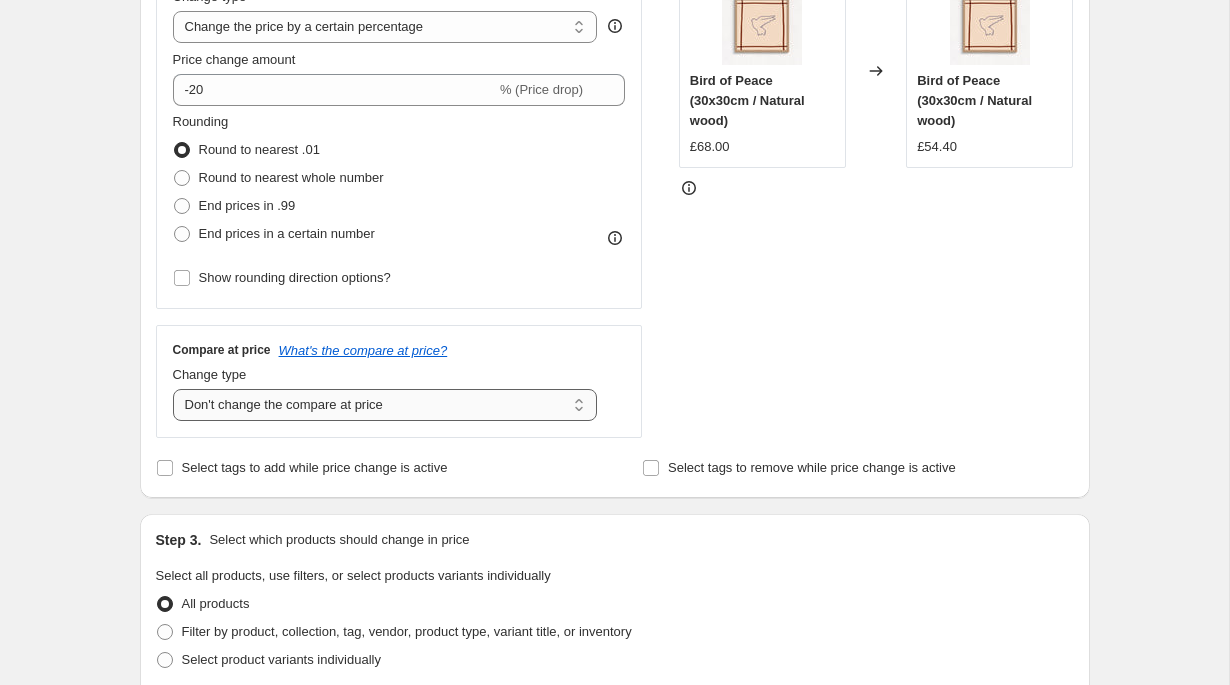 click on "Change the compare at price to the current price (sale) Change the compare at price to a certain amount Change the compare at price by a certain amount Change the compare at price by a certain percentage Change the compare at price by a certain amount relative to the actual price Change the compare at price by a certain percentage relative to the actual price Don't change the compare at price Remove the compare at price" at bounding box center [385, 405] 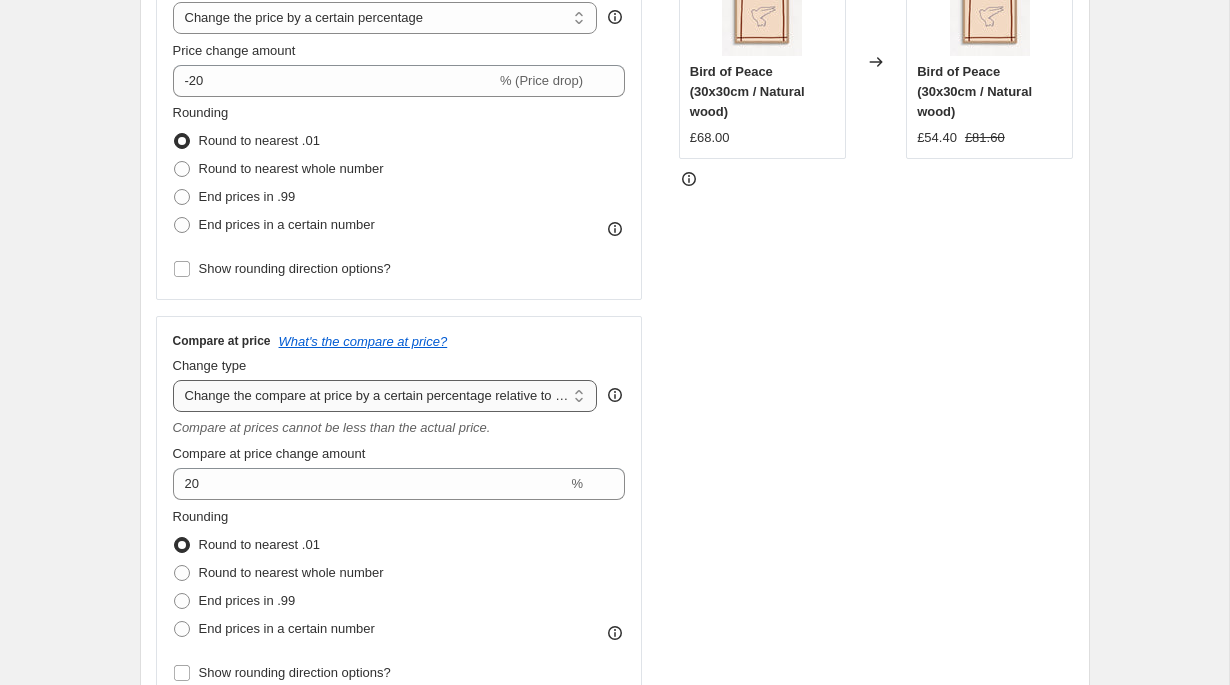 scroll, scrollTop: 433, scrollLeft: 0, axis: vertical 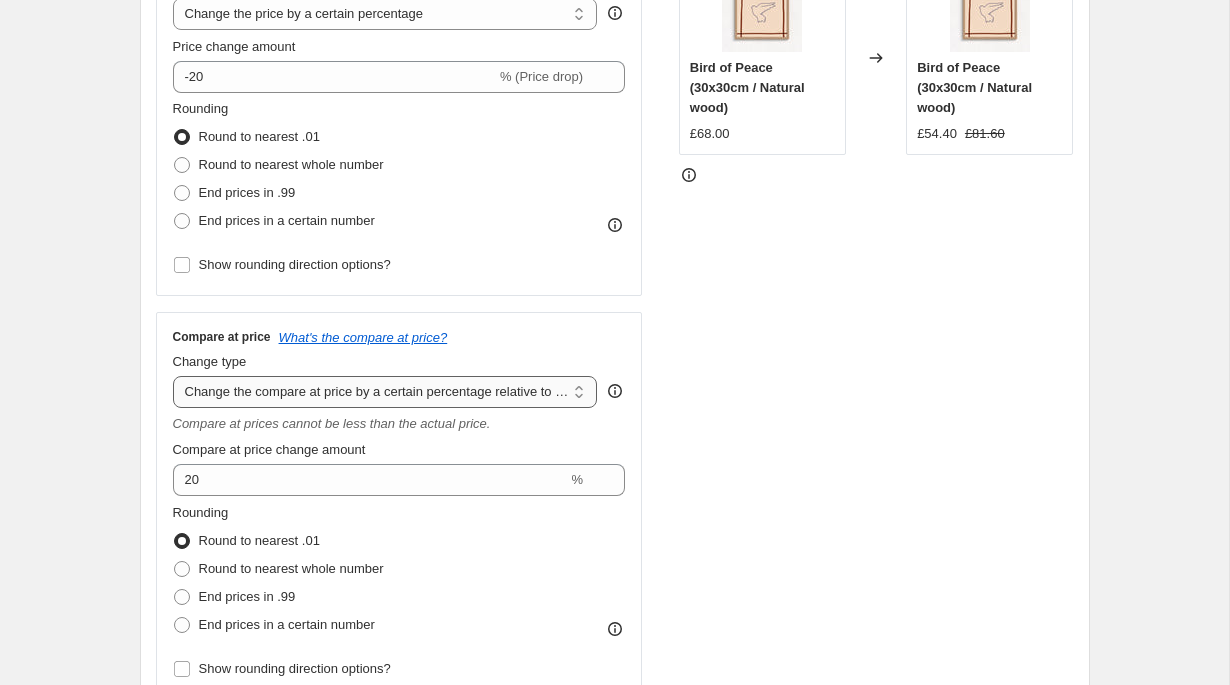 click on "Change the compare at price to the current price (sale) Change the compare at price to a certain amount Change the compare at price by a certain amount Change the compare at price by a certain percentage Change the compare at price by a certain amount relative to the actual price Change the compare at price by a certain percentage relative to the actual price Don't change the compare at price Remove the compare at price" at bounding box center (385, 392) 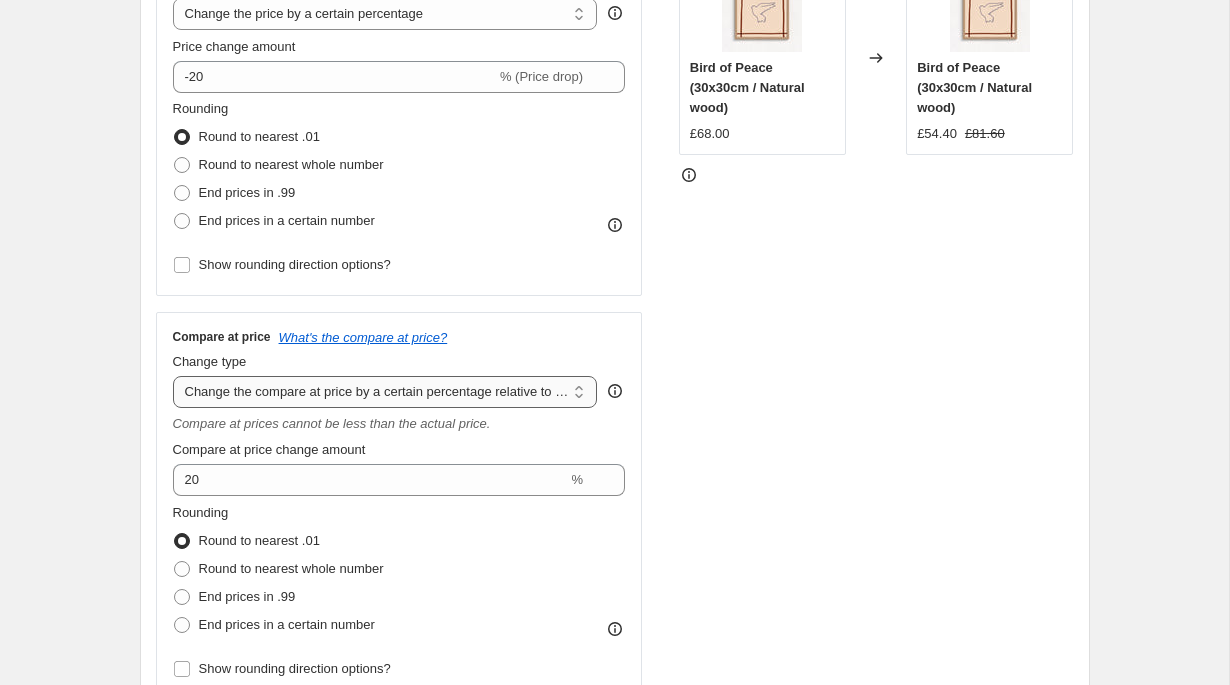 select on "bp" 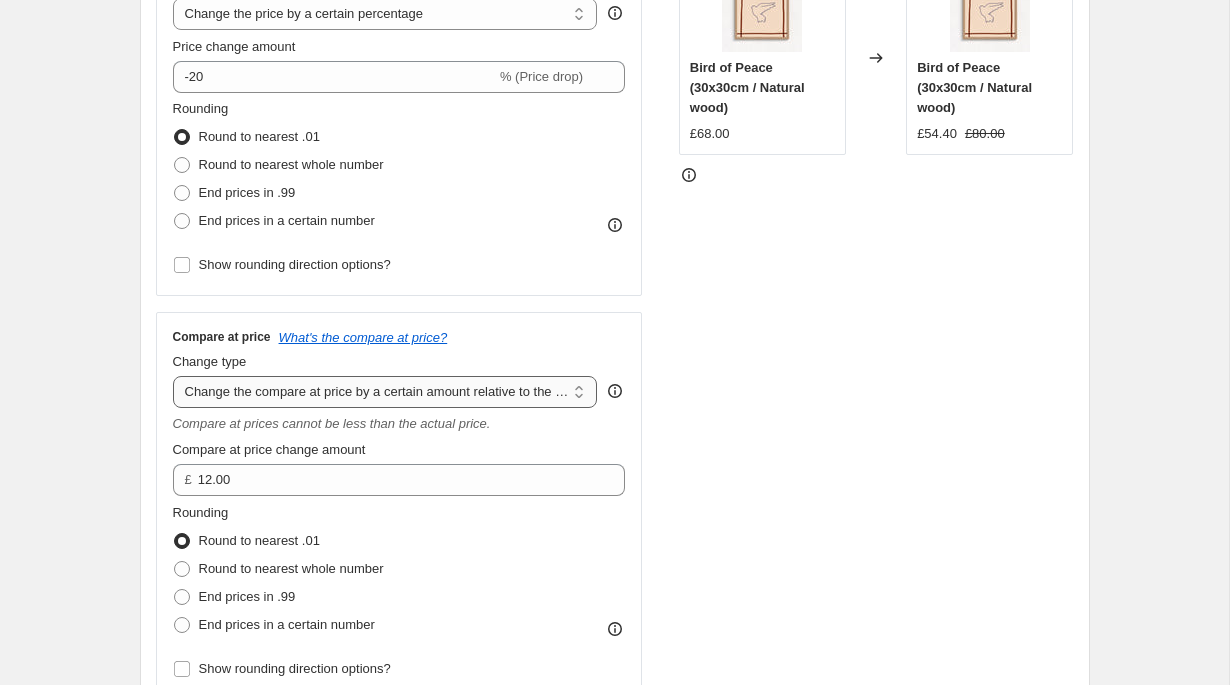 click on "Change the compare at price to the current price (sale) Change the compare at price to a certain amount Change the compare at price by a certain amount Change the compare at price by a certain percentage Change the compare at price by a certain amount relative to the actual price Change the compare at price by a certain percentage relative to the actual price Don't change the compare at price Remove the compare at price" at bounding box center (385, 392) 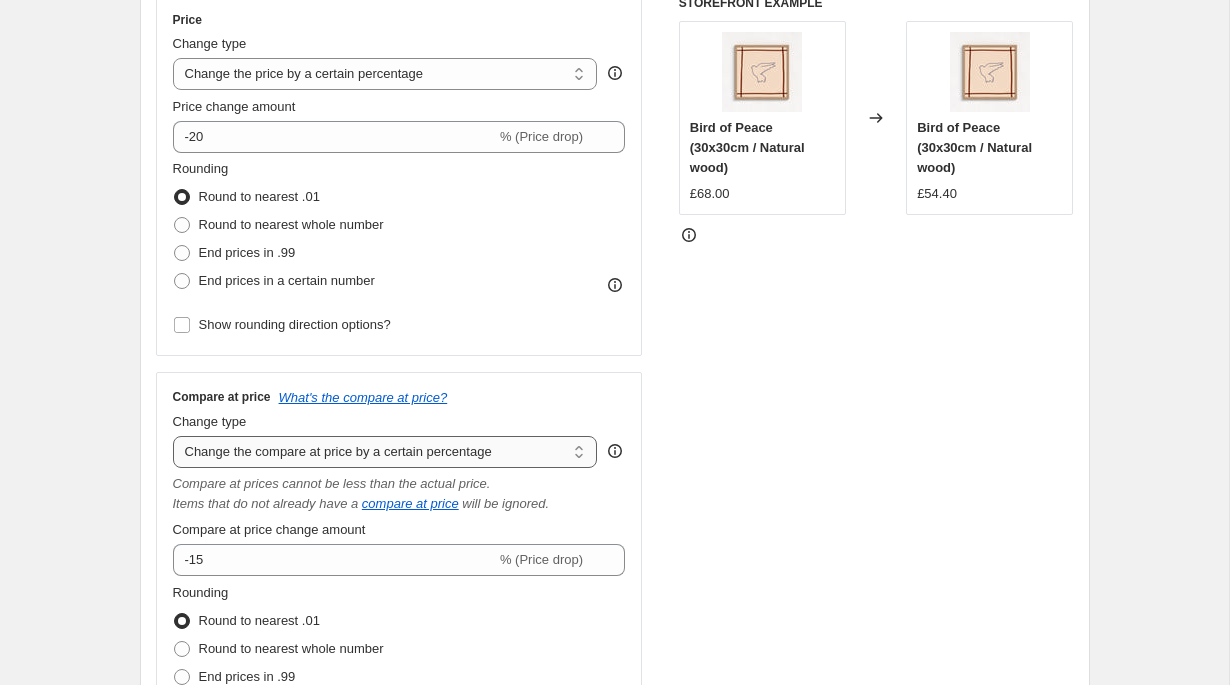 scroll, scrollTop: 375, scrollLeft: 0, axis: vertical 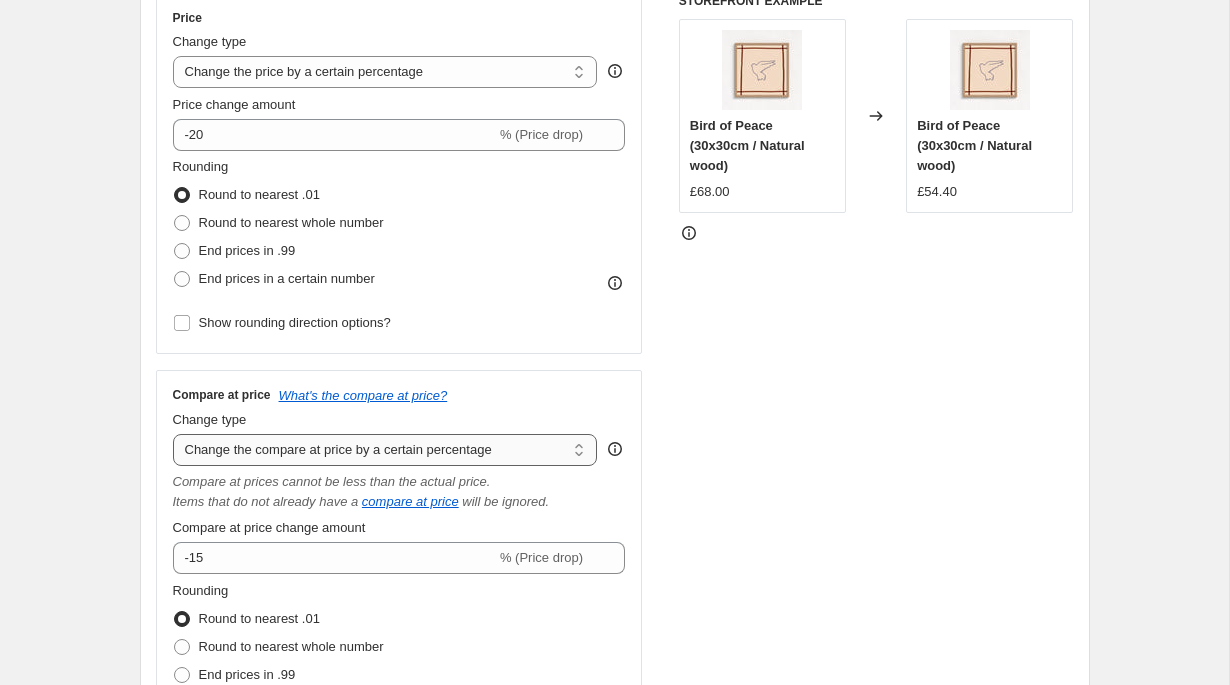 click on "Change the compare at price to the current price (sale) Change the compare at price to a certain amount Change the compare at price by a certain amount Change the compare at price by a certain percentage Change the compare at price by a certain amount relative to the actual price Change the compare at price by a certain percentage relative to the actual price Don't change the compare at price Remove the compare at price" at bounding box center [385, 450] 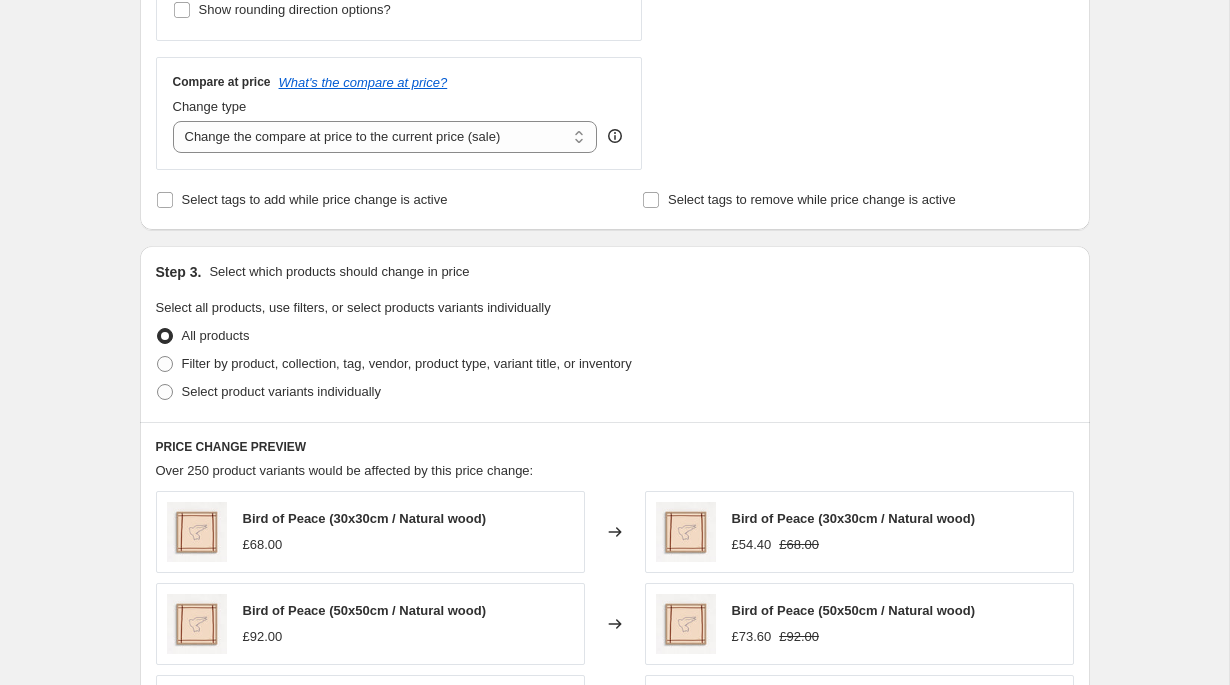 scroll, scrollTop: 719, scrollLeft: 0, axis: vertical 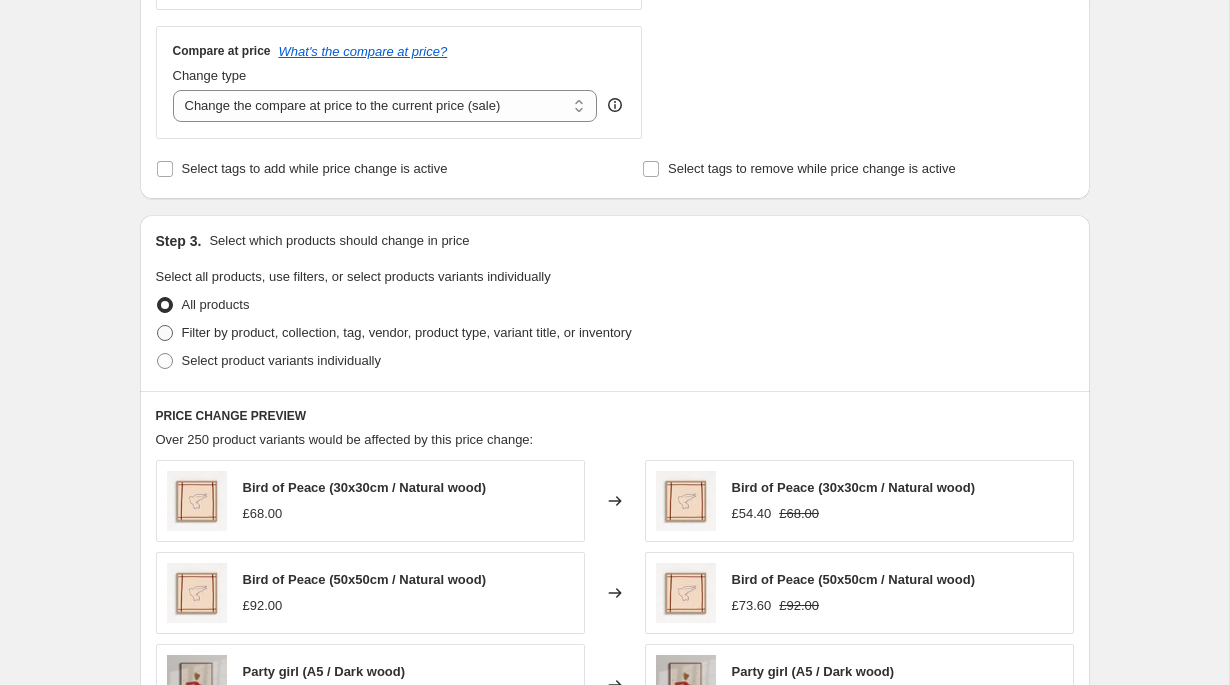 click at bounding box center (165, 333) 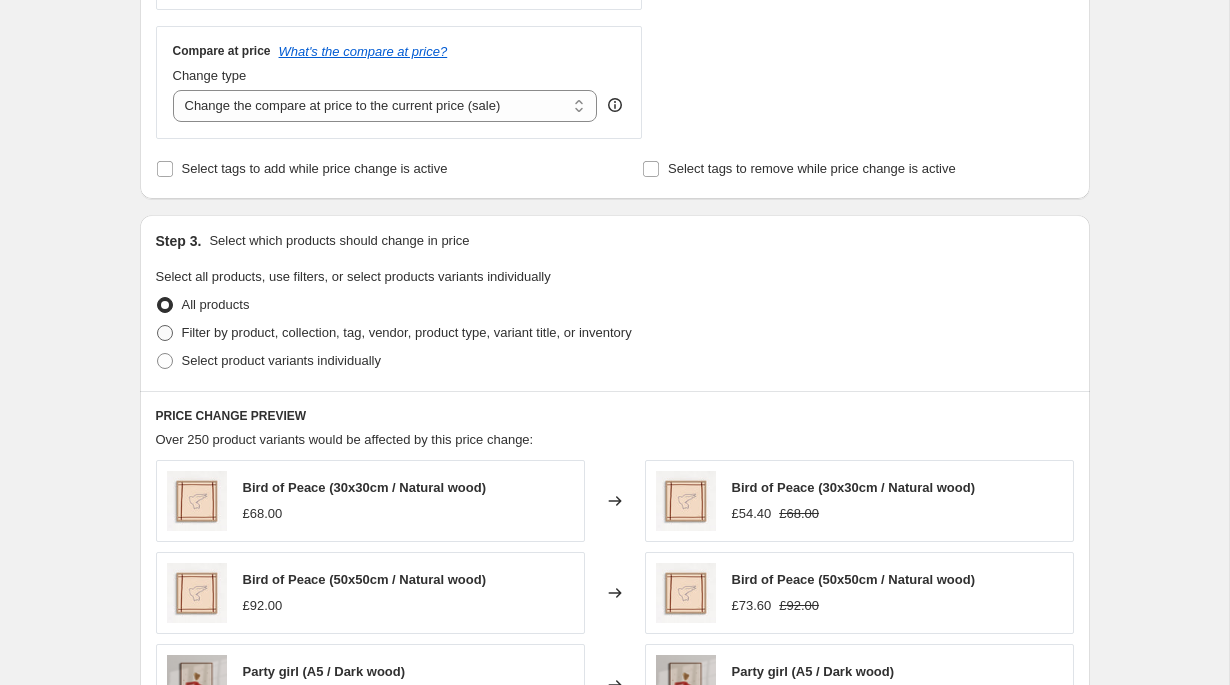 radio on "true" 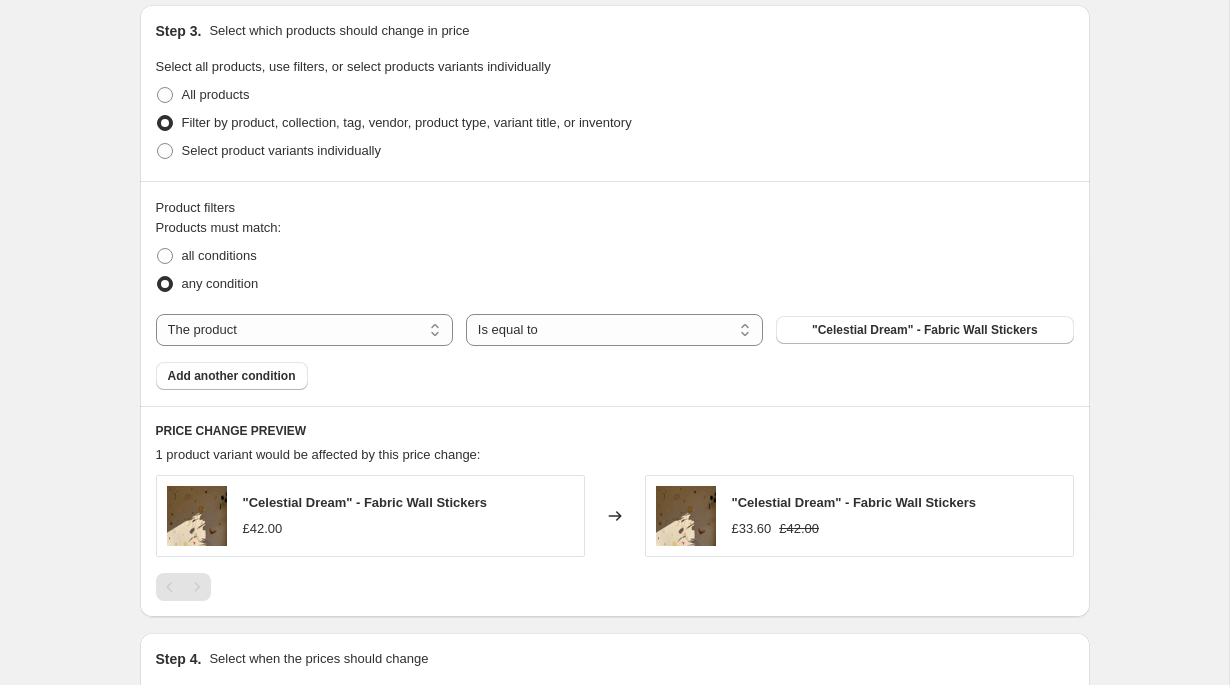 scroll, scrollTop: 950, scrollLeft: 0, axis: vertical 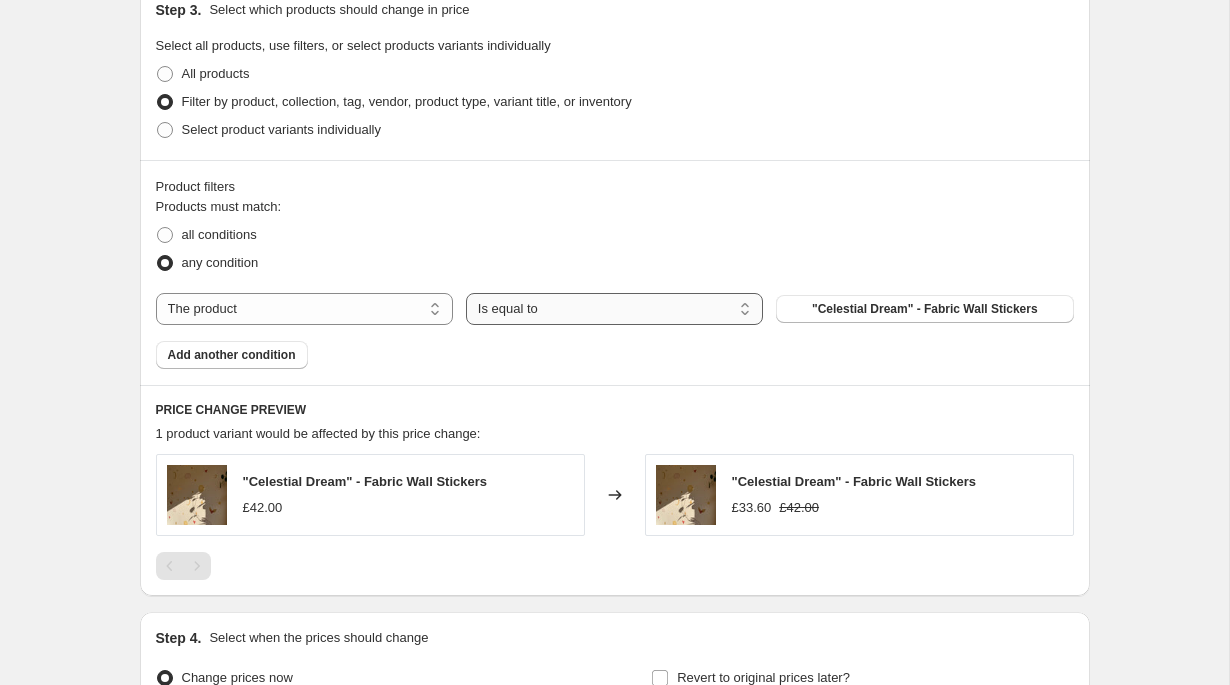 click on "Is equal to Is not equal to" at bounding box center [614, 309] 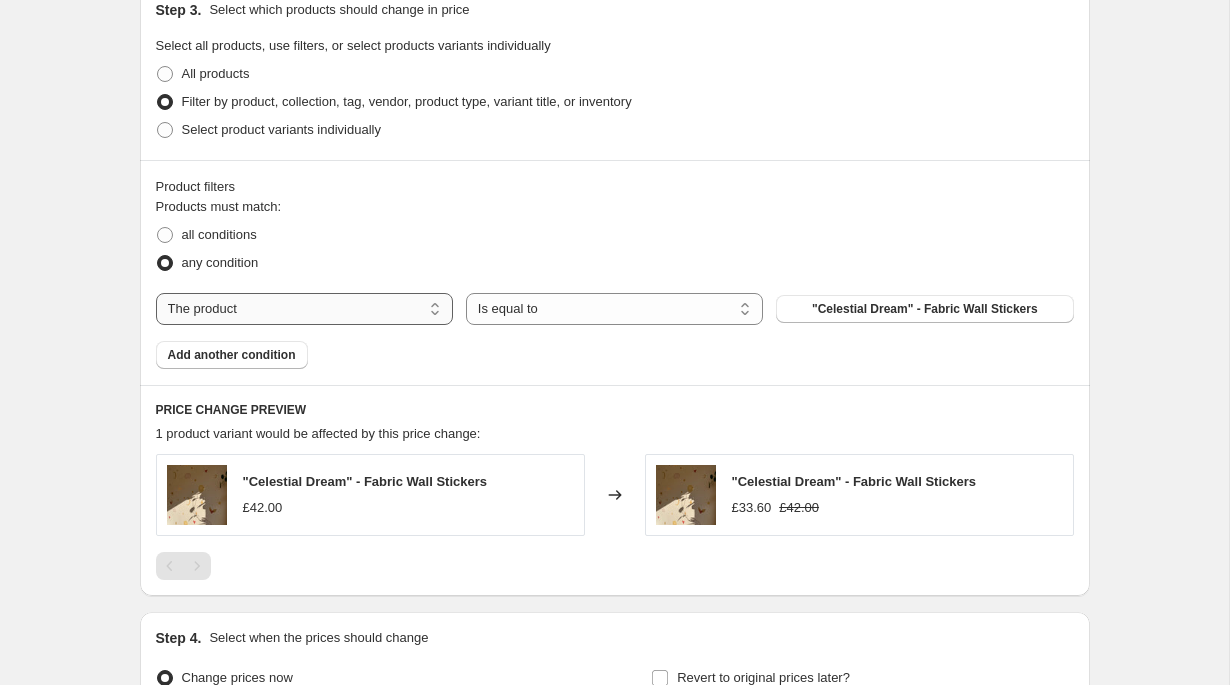 click on "The product The product's collection The product's tag The product's vendor The product's type The product's status The variant's title Inventory quantity" at bounding box center (304, 309) 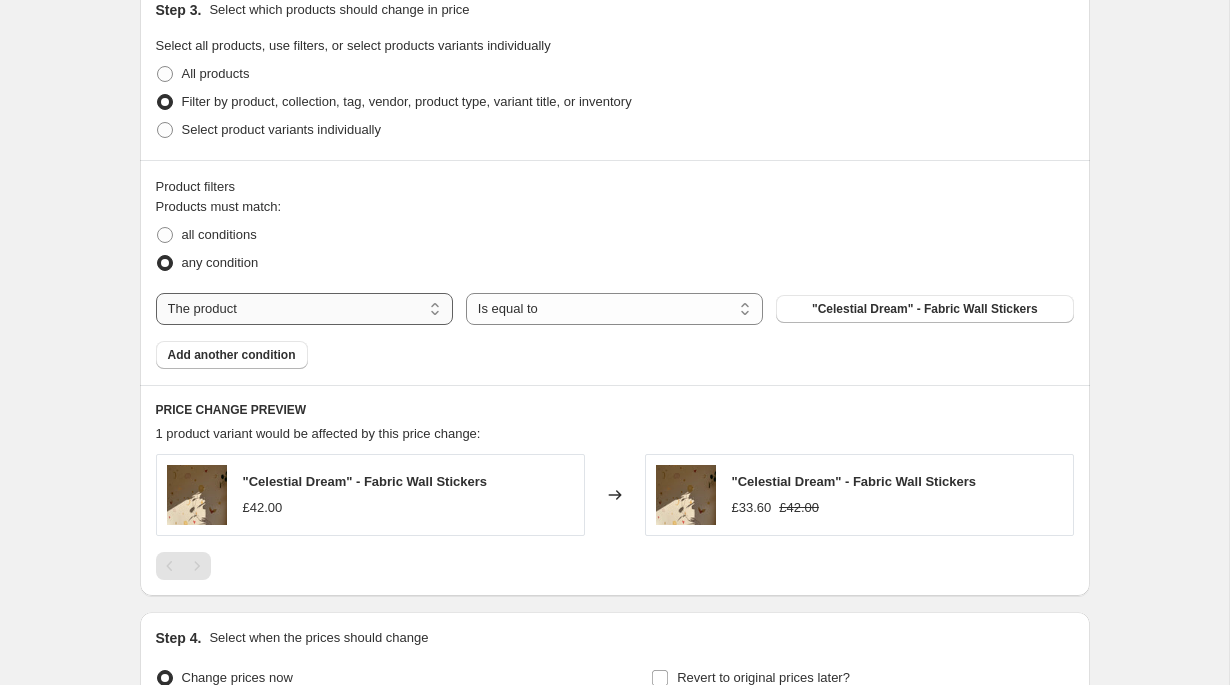 select on "title" 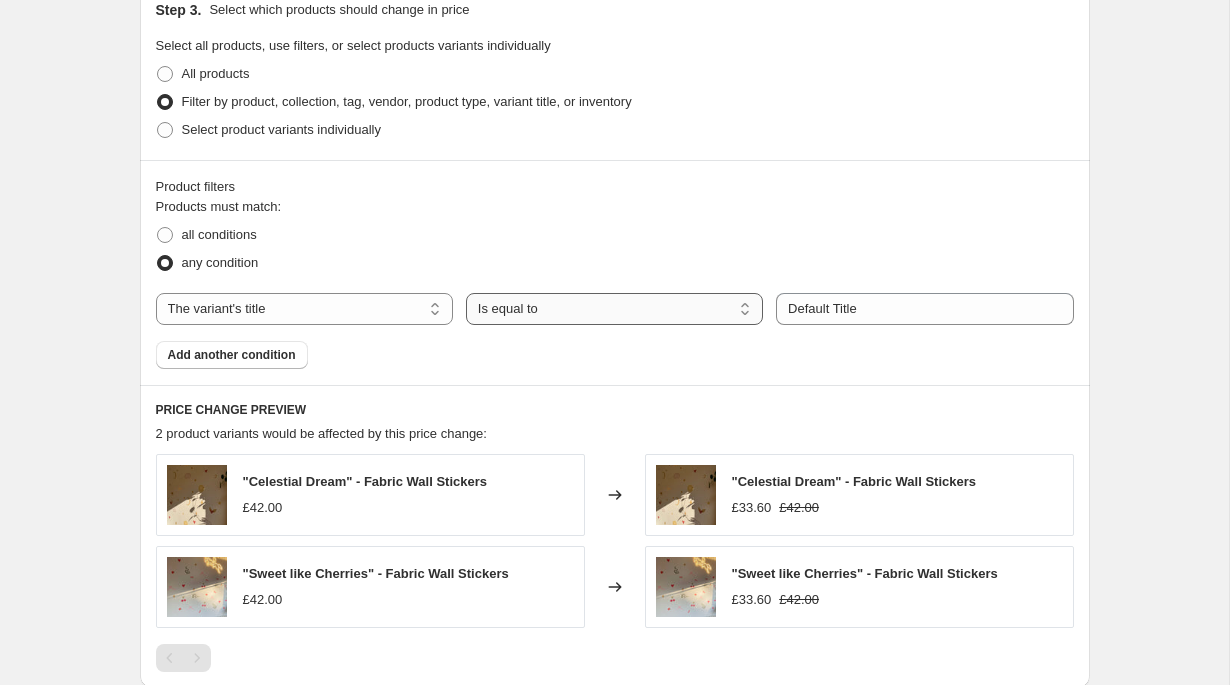 click on "Is equal to Is not equal to Contains" at bounding box center (614, 309) 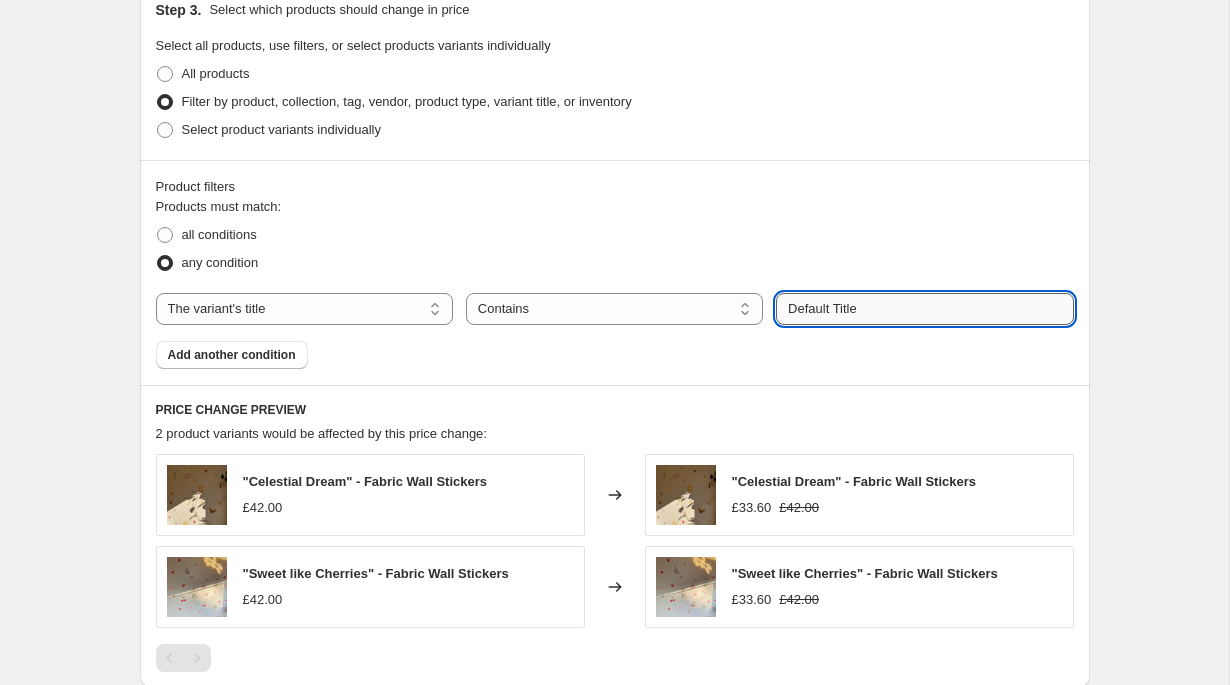 click on "Default Title" at bounding box center [924, 309] 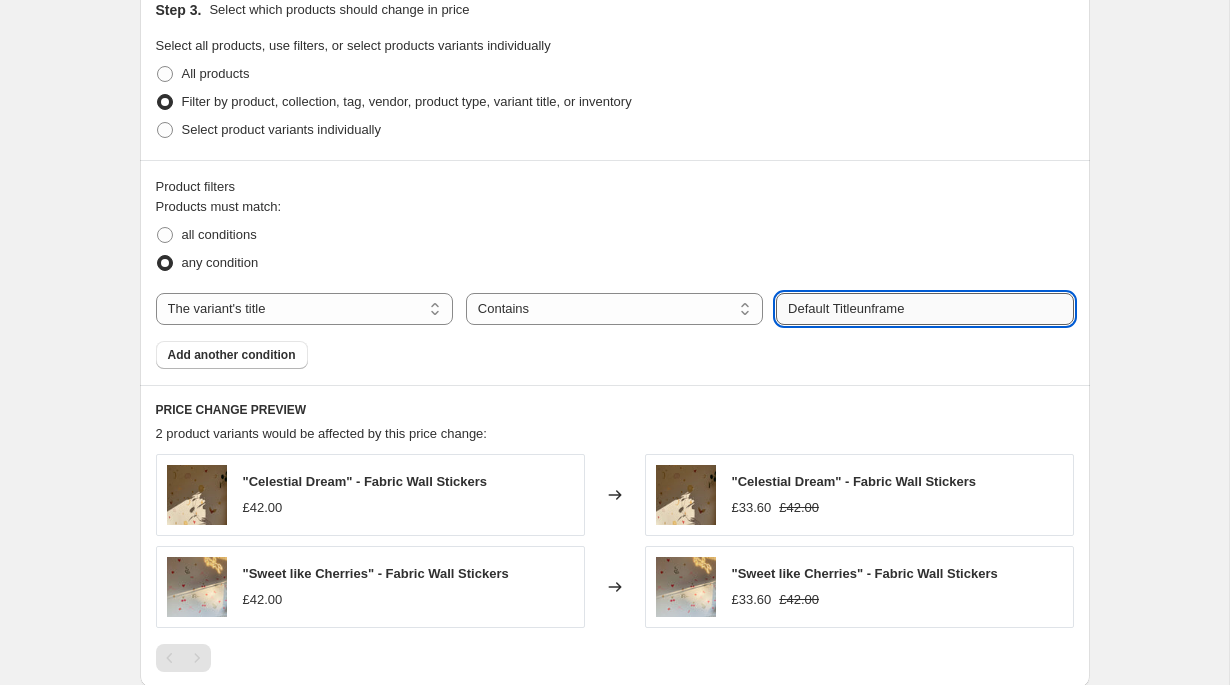 click on "Submit" at bounding box center [804, -6] 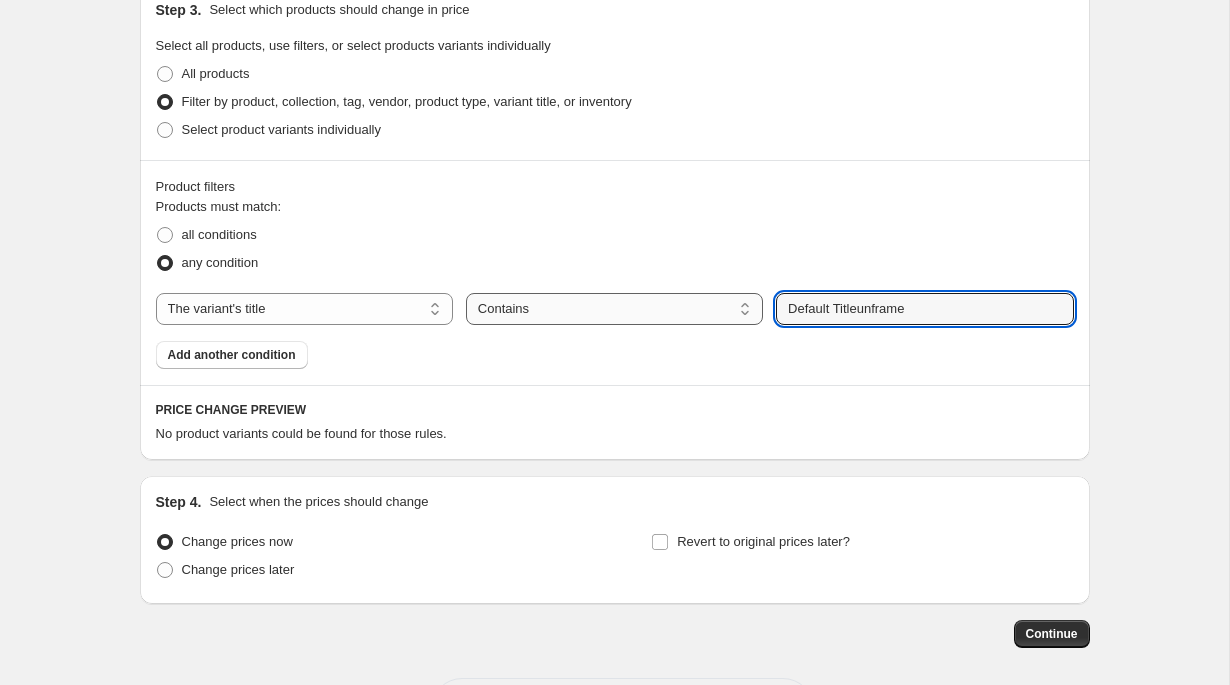 drag, startPoint x: 959, startPoint y: 316, endPoint x: 741, endPoint y: 310, distance: 218.08255 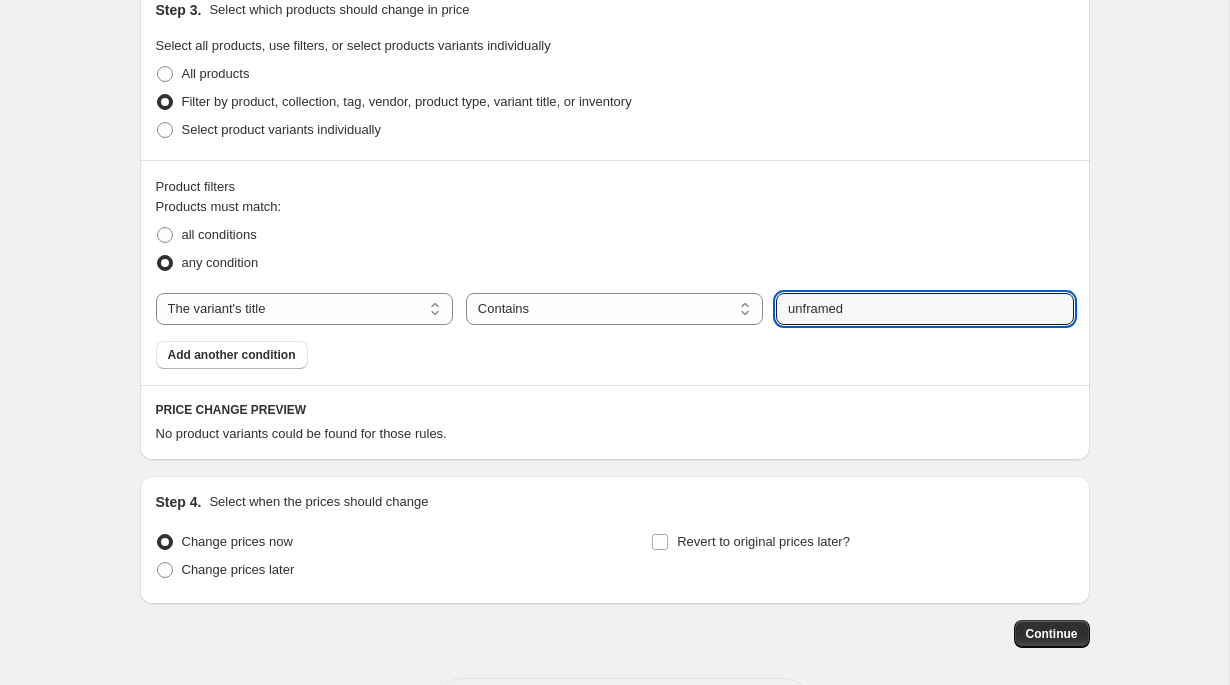 type on "unframed" 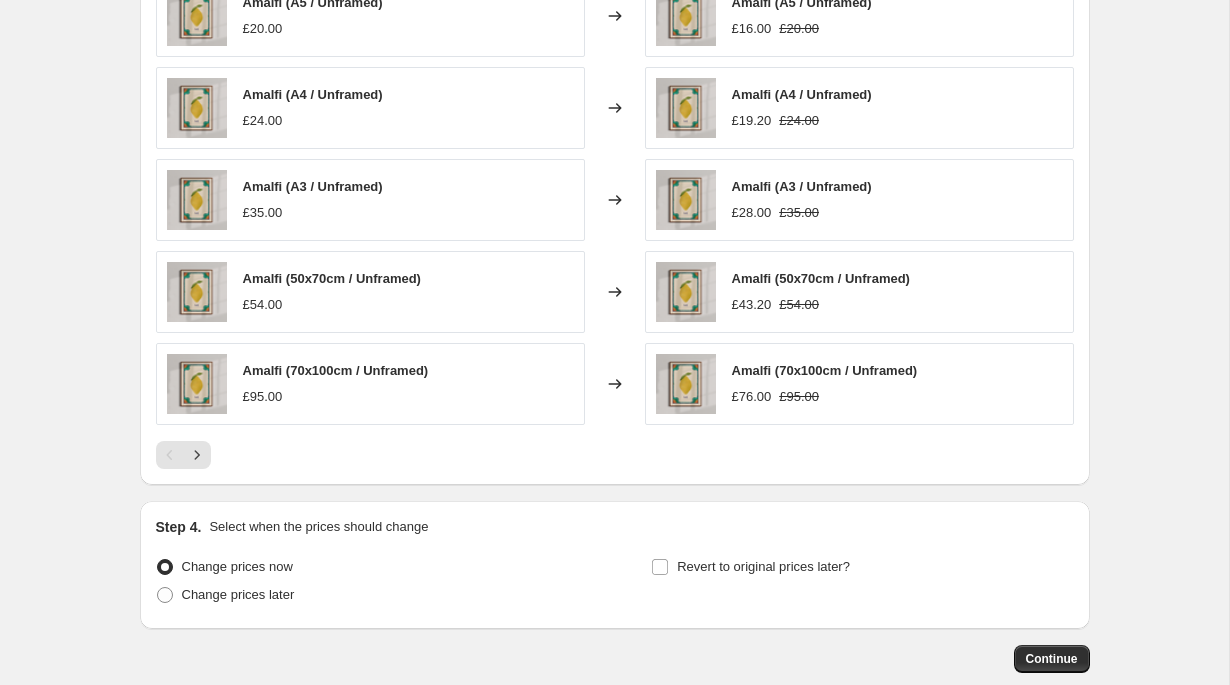 scroll, scrollTop: 1524, scrollLeft: 0, axis: vertical 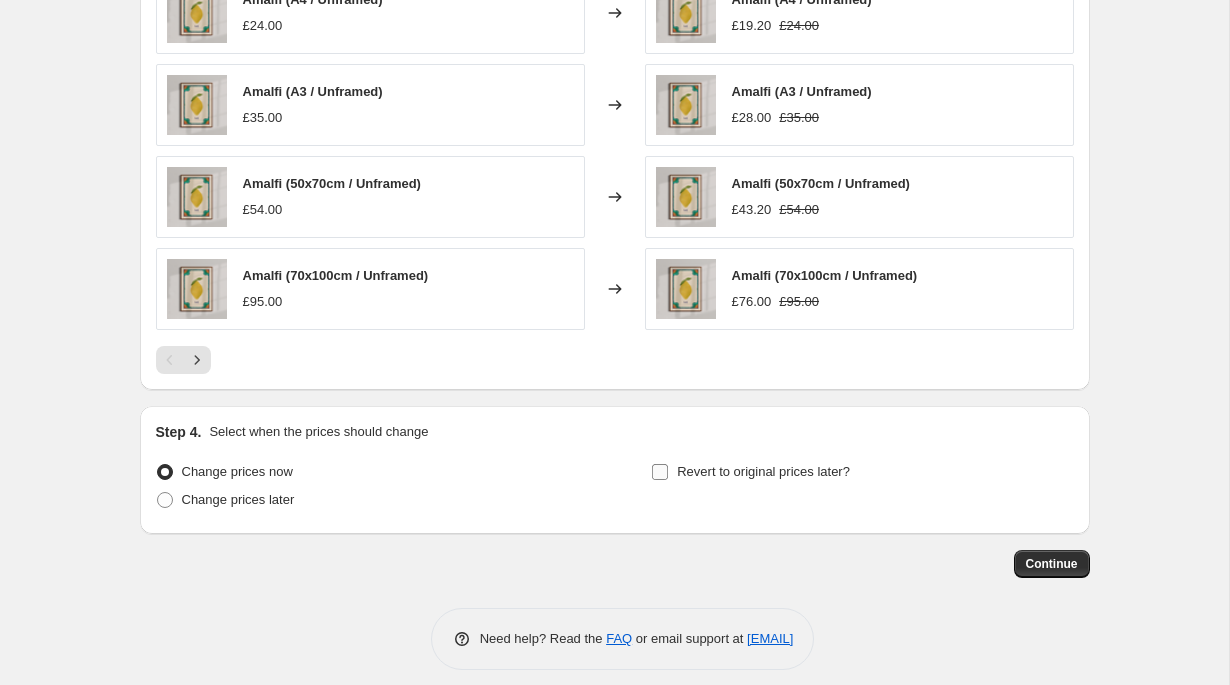 click on "Revert to original prices later?" at bounding box center (660, 472) 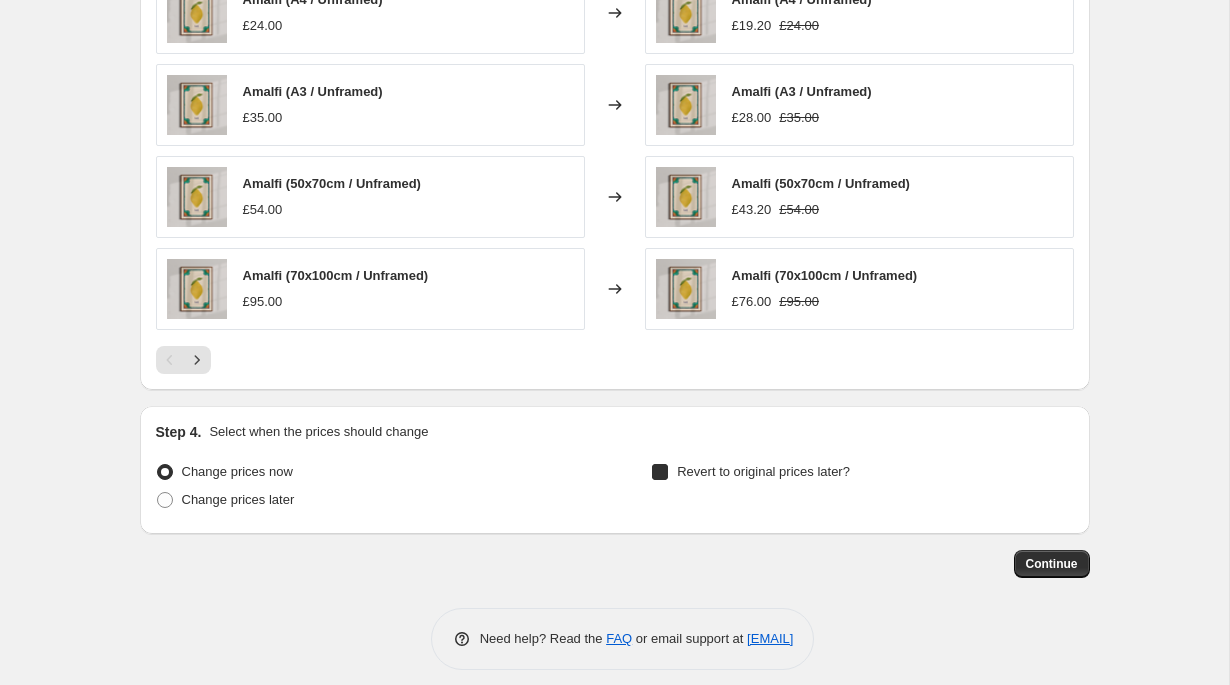 checkbox on "true" 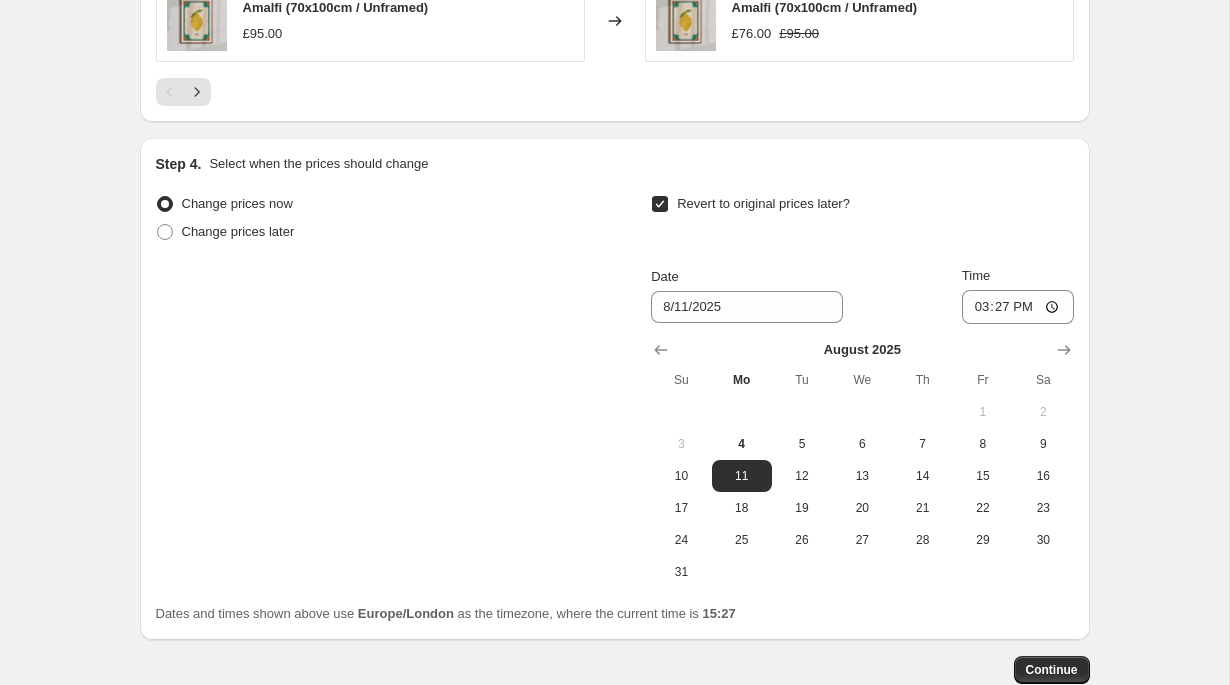 scroll, scrollTop: 1816, scrollLeft: 0, axis: vertical 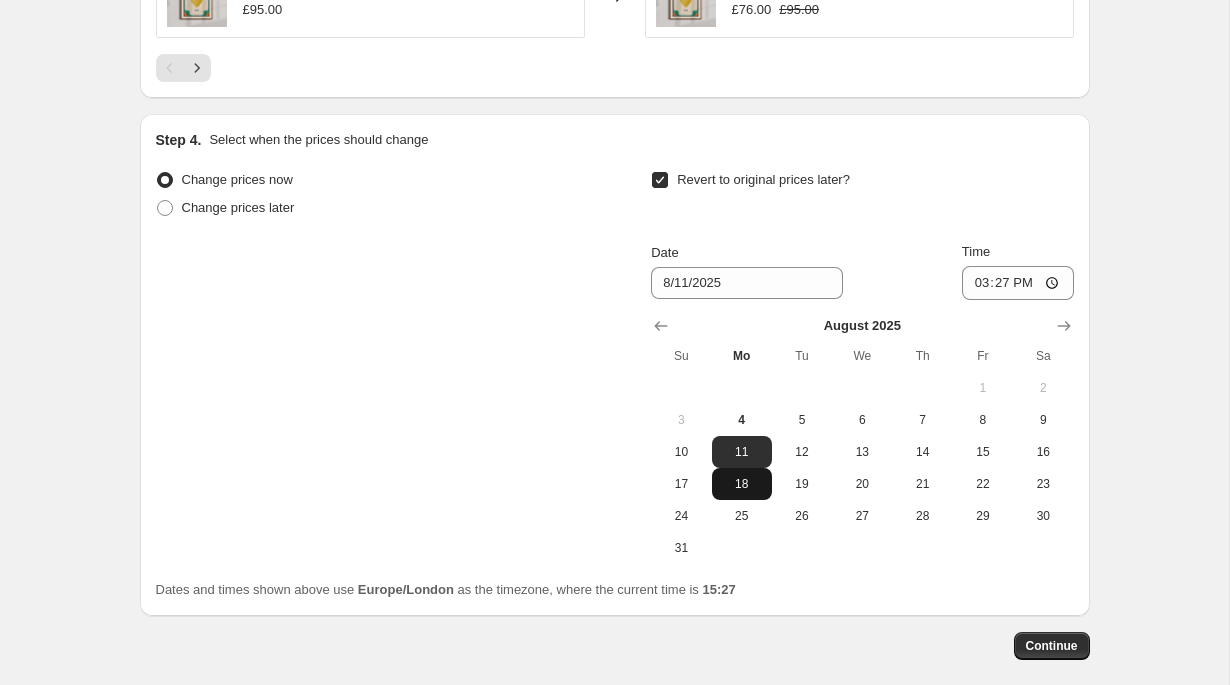 click on "18" at bounding box center [742, 484] 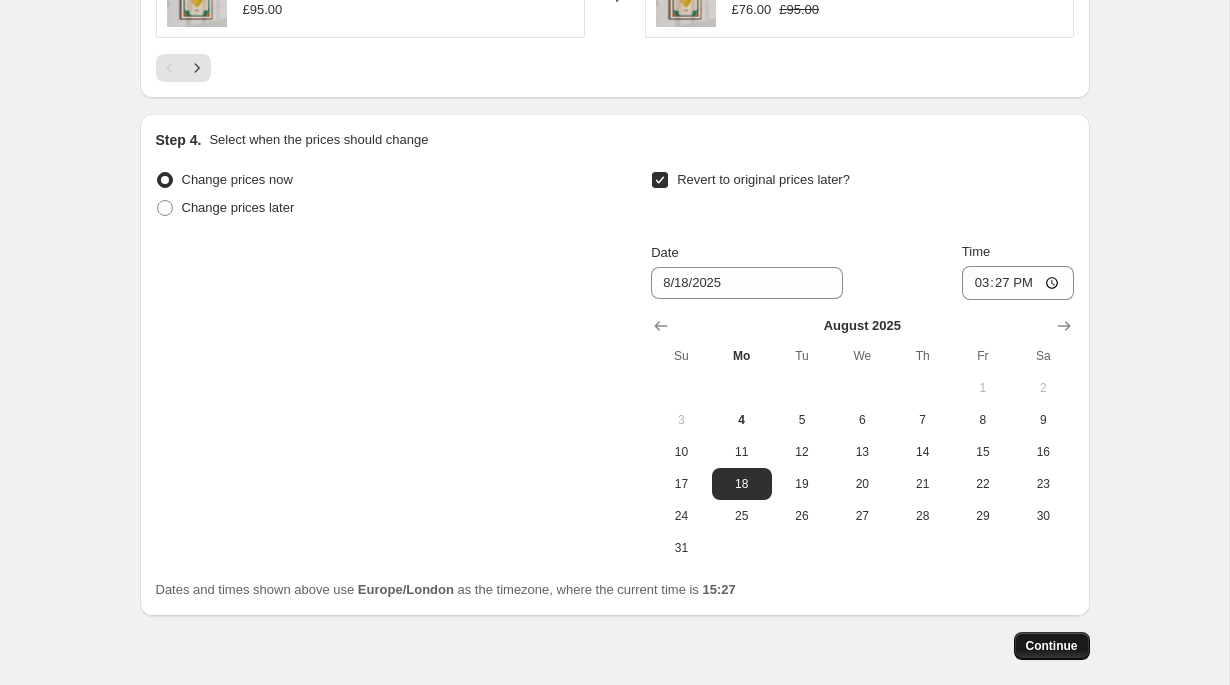click on "Continue" at bounding box center (1052, 646) 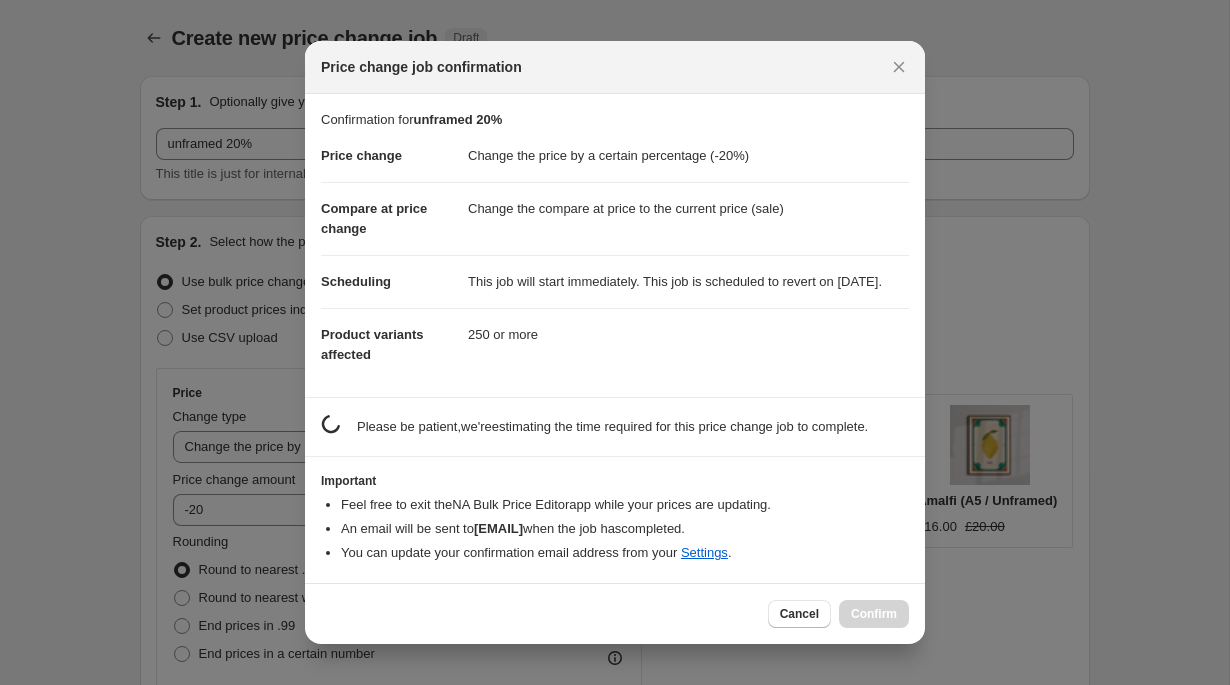 scroll, scrollTop: 0, scrollLeft: 0, axis: both 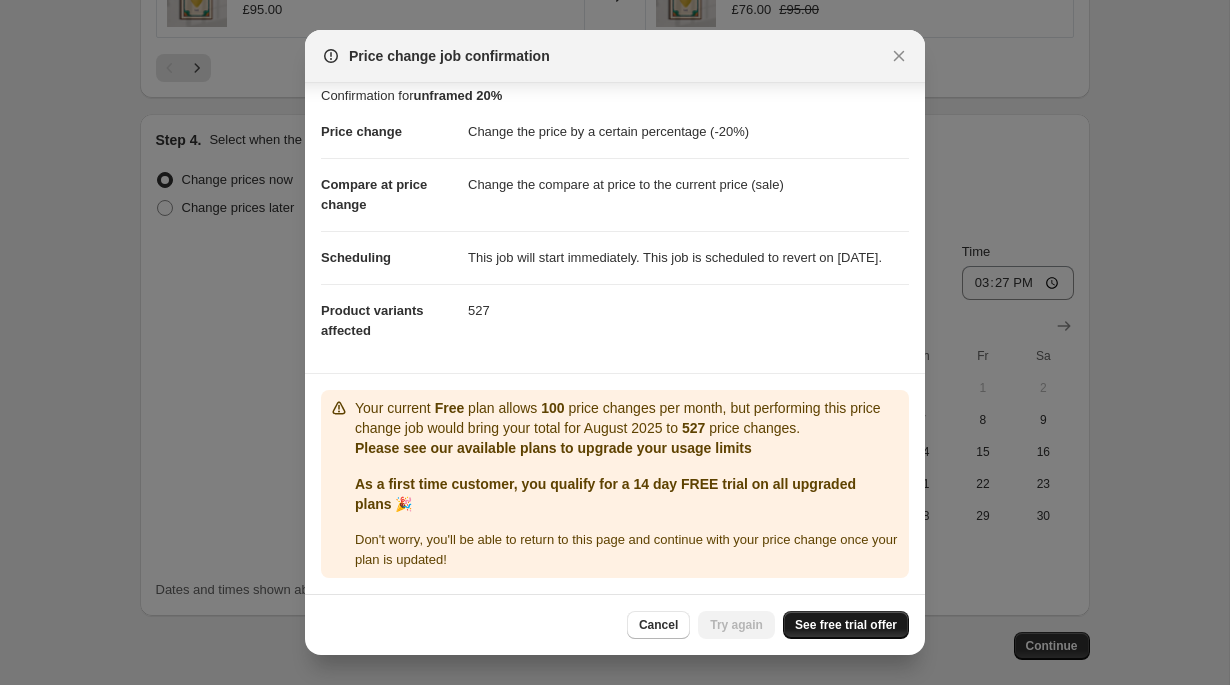 click on "See free trial offer" at bounding box center (846, 625) 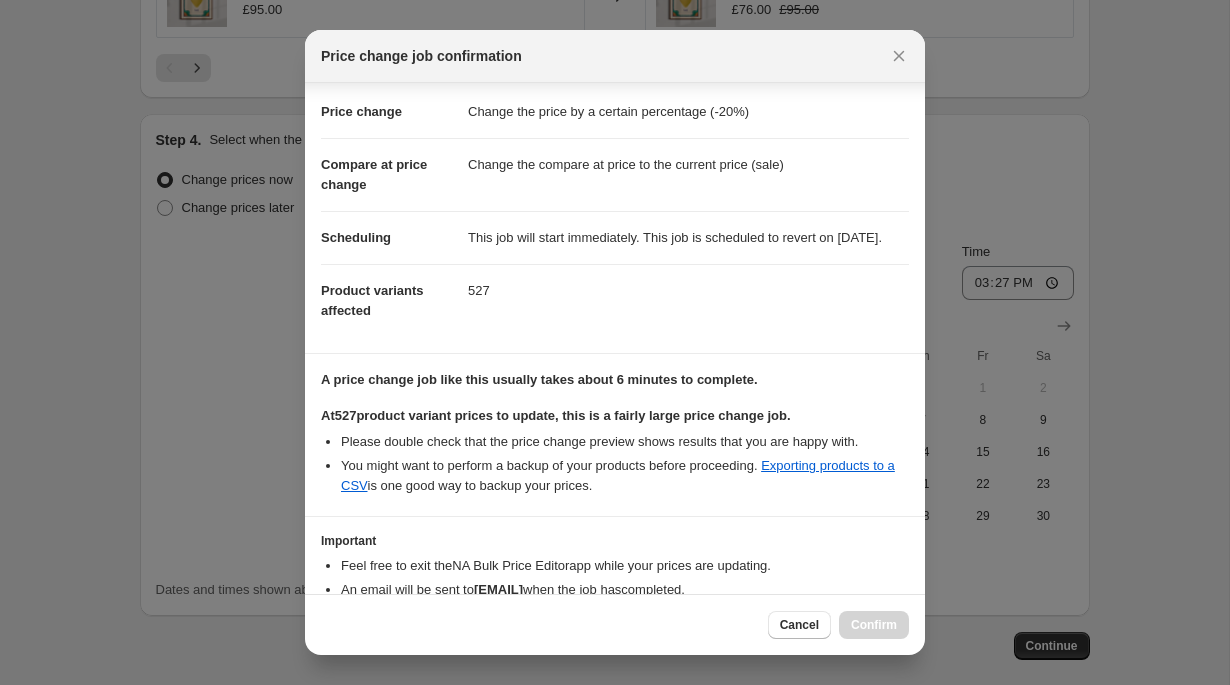 scroll, scrollTop: 164, scrollLeft: 0, axis: vertical 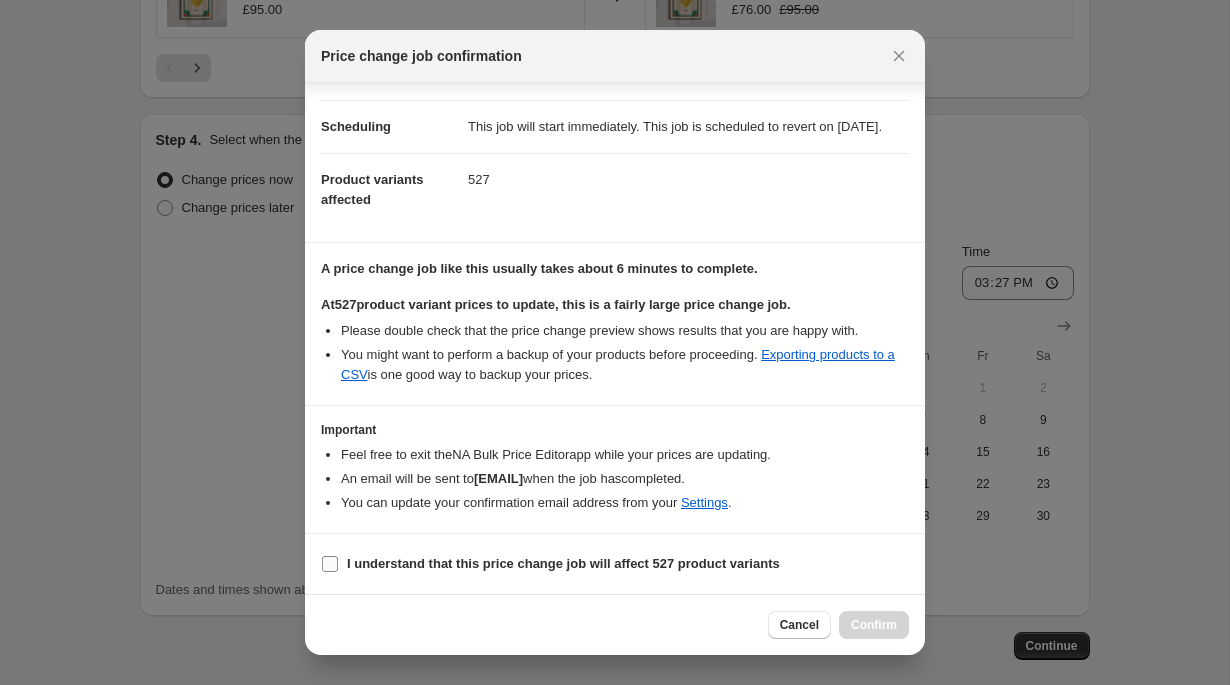 click on "I understand that this price change job will affect 527 product variants" at bounding box center (330, 564) 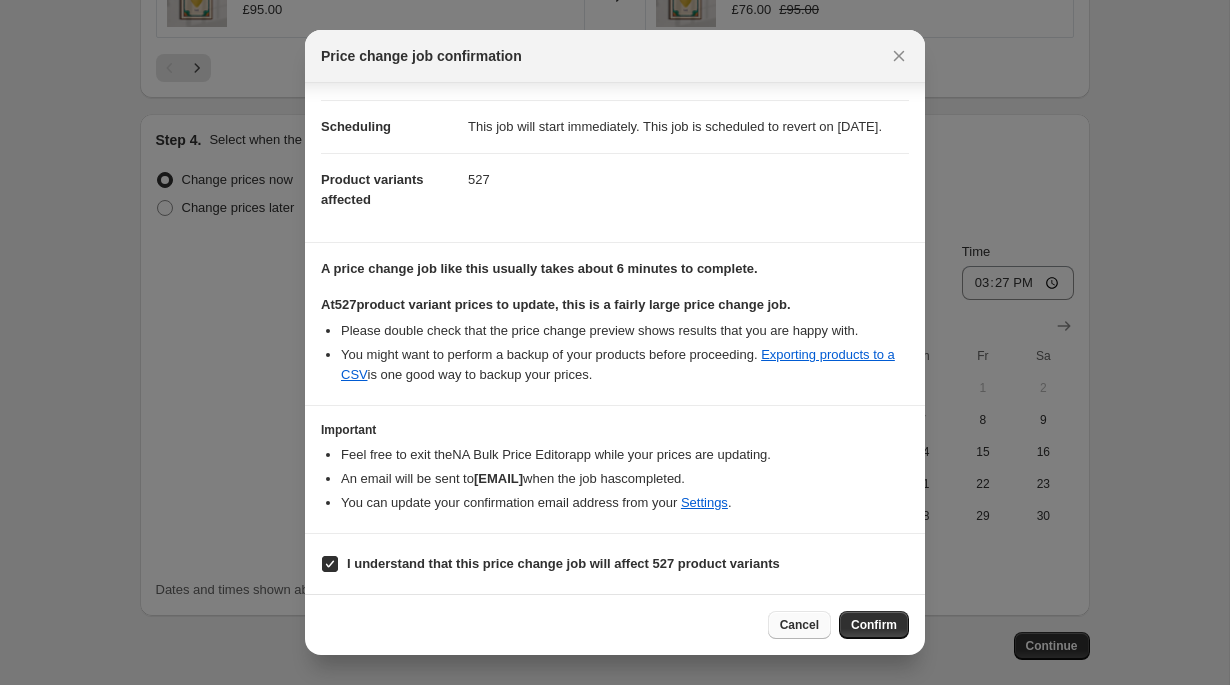 click on "Cancel" at bounding box center (799, 625) 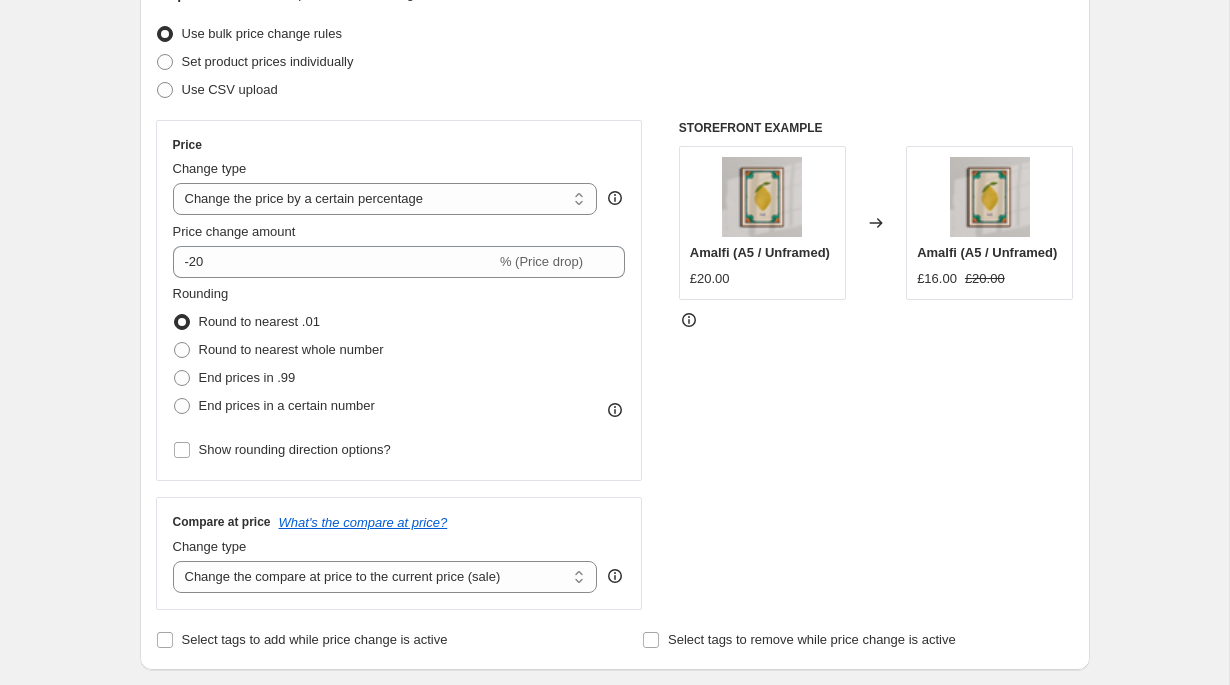 scroll, scrollTop: 0, scrollLeft: 0, axis: both 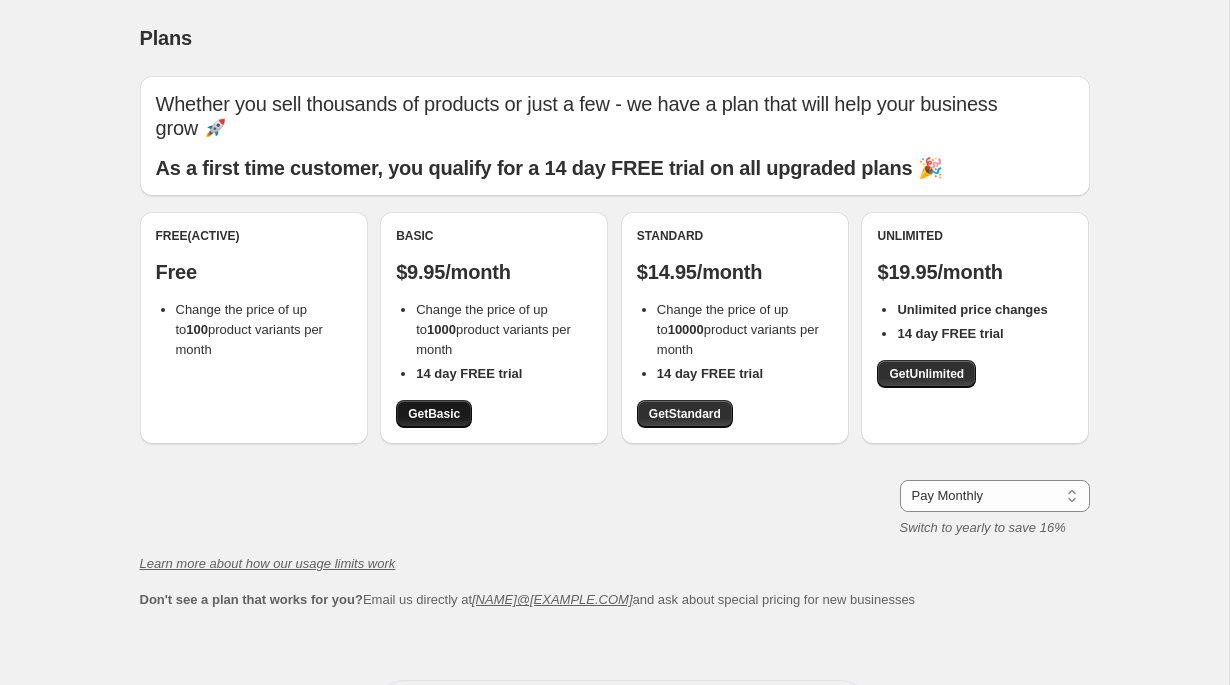 click on "Get  Basic" at bounding box center [434, 414] 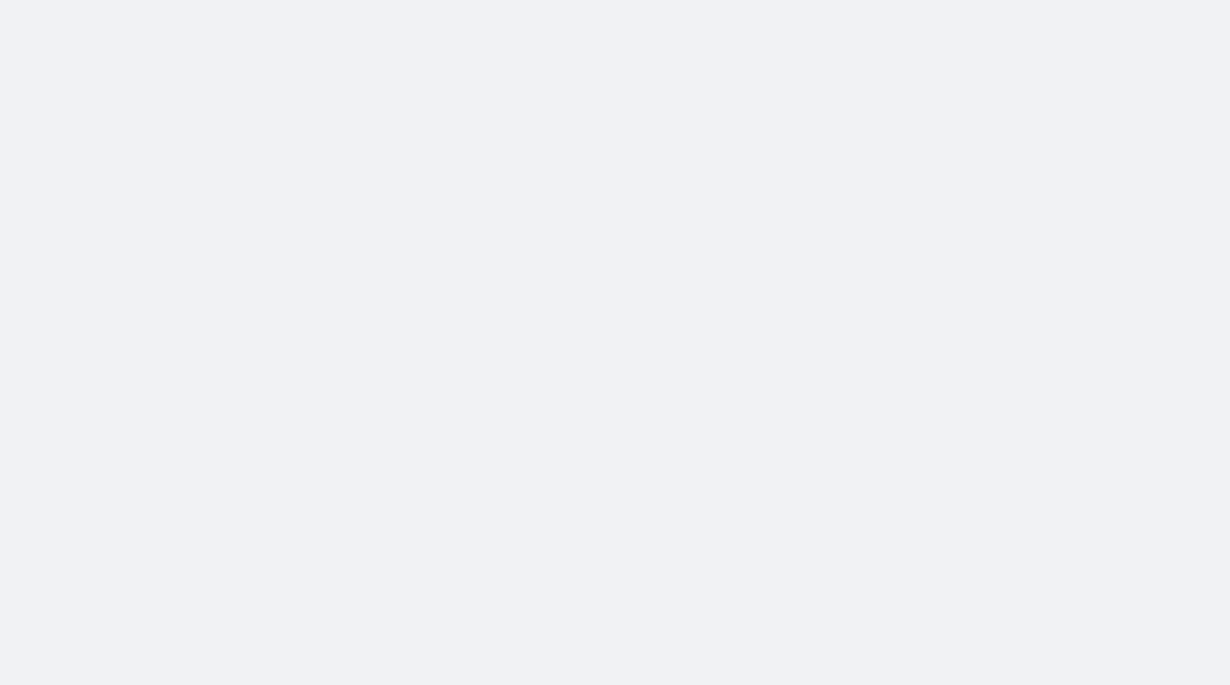 scroll, scrollTop: 0, scrollLeft: 0, axis: both 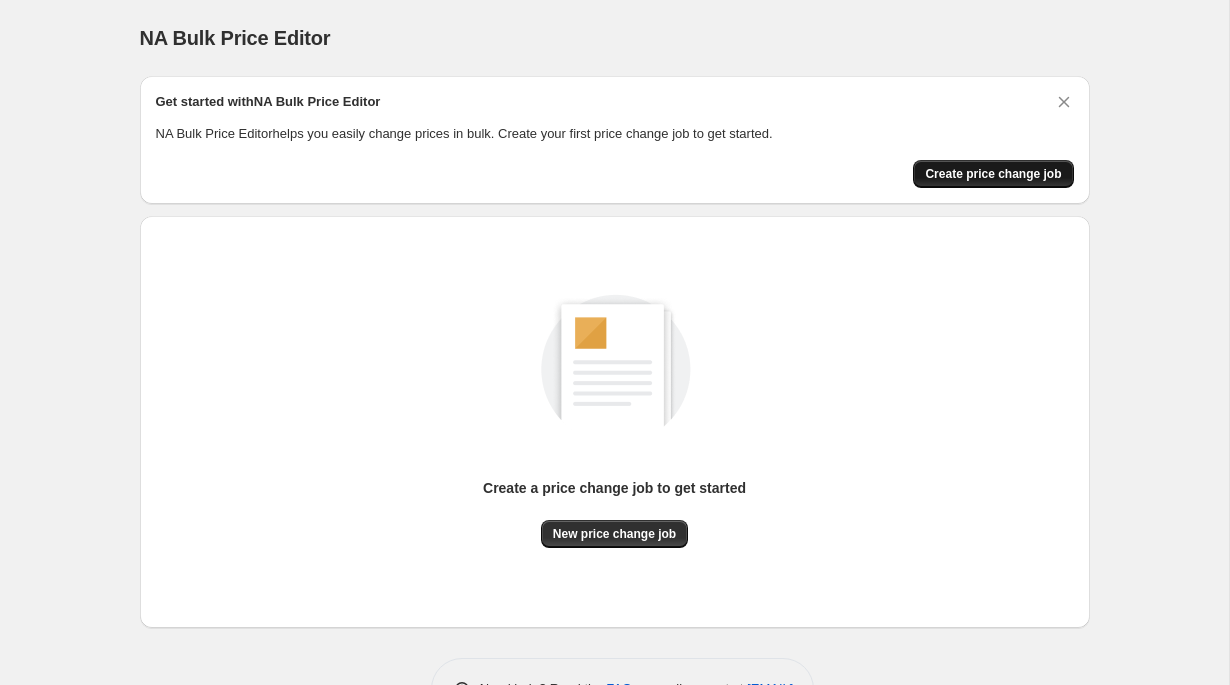 click on "Create price change job" at bounding box center (993, 174) 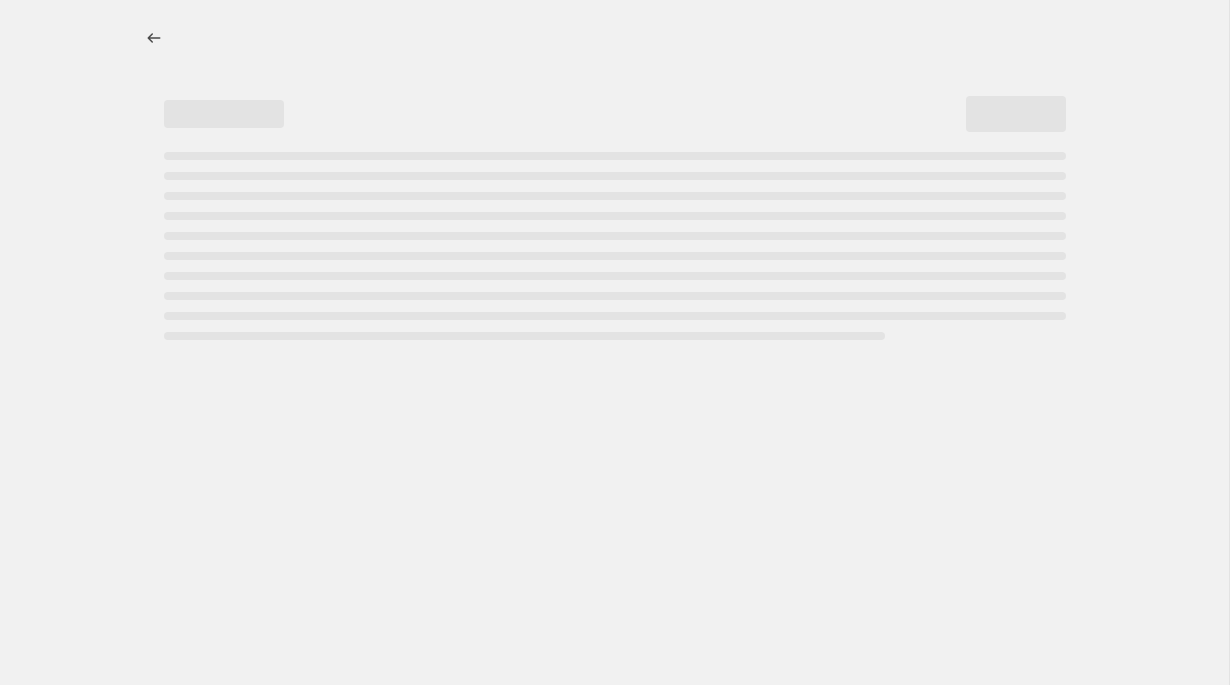 select on "percentage" 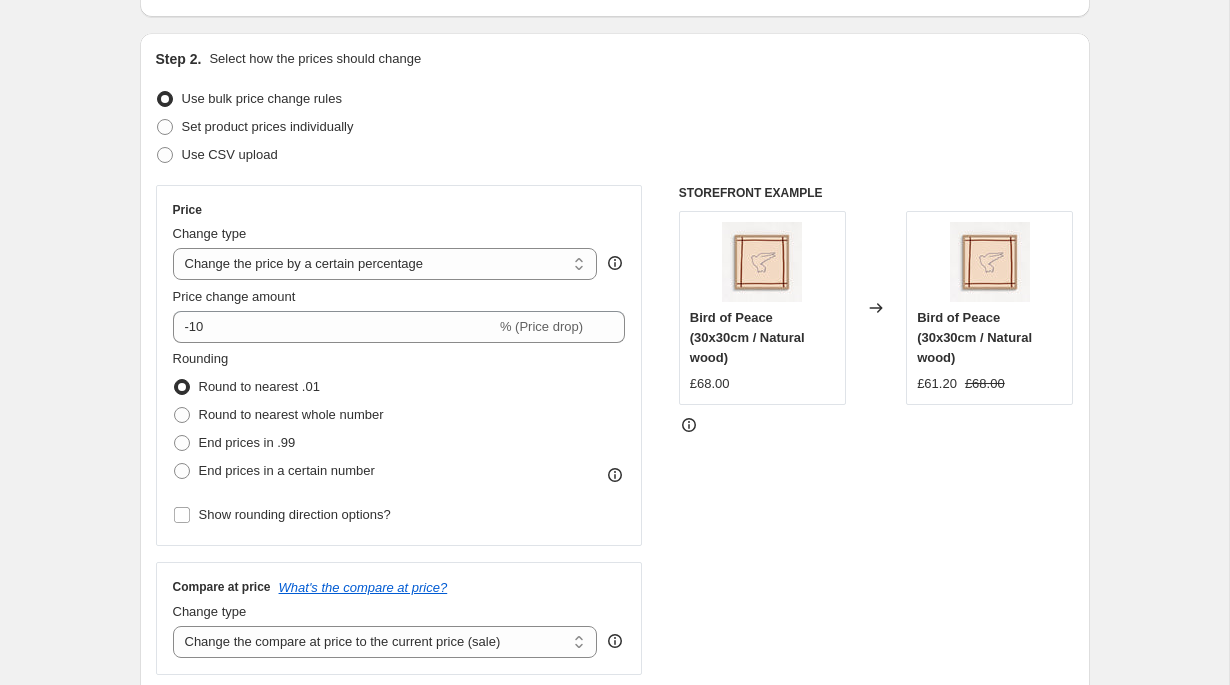 scroll, scrollTop: 213, scrollLeft: 0, axis: vertical 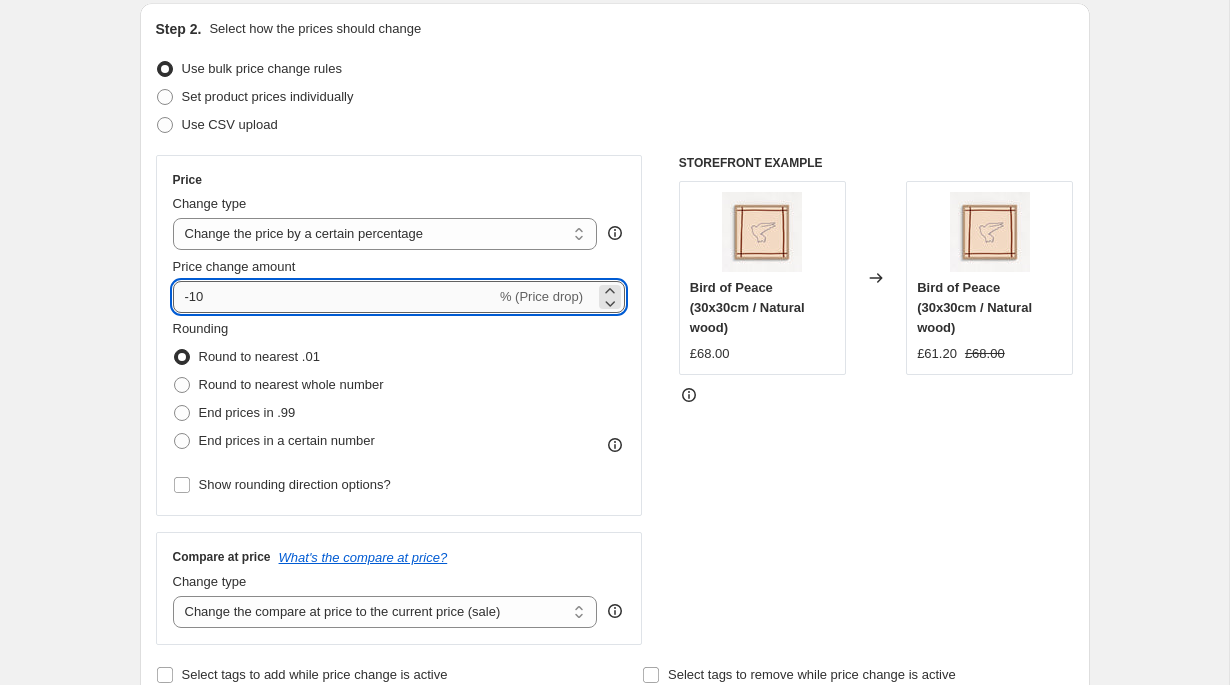 drag, startPoint x: 219, startPoint y: 297, endPoint x: 194, endPoint y: 296, distance: 25.019993 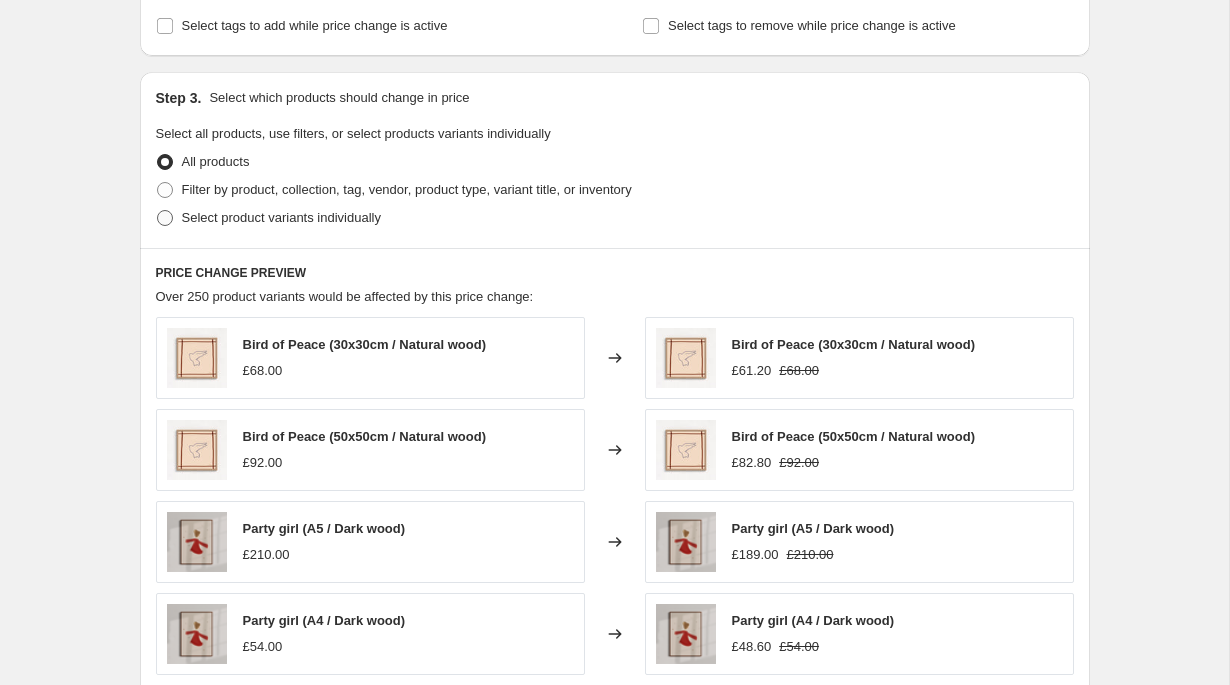 scroll, scrollTop: 878, scrollLeft: 0, axis: vertical 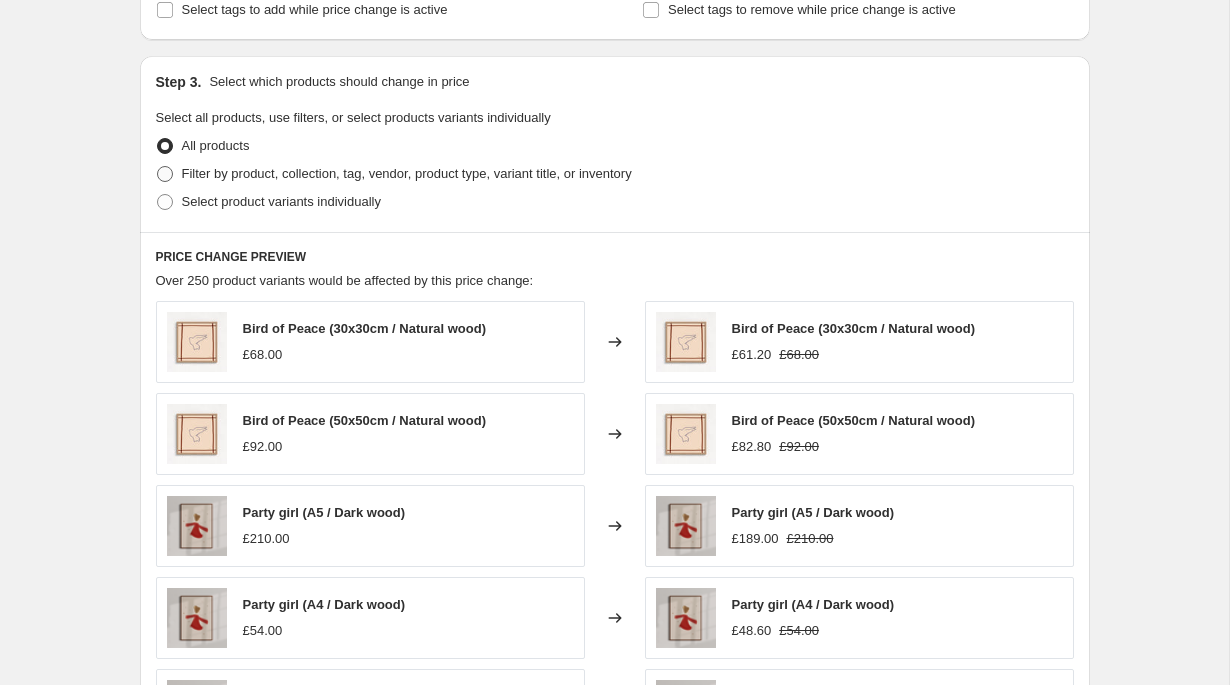 type on "-20" 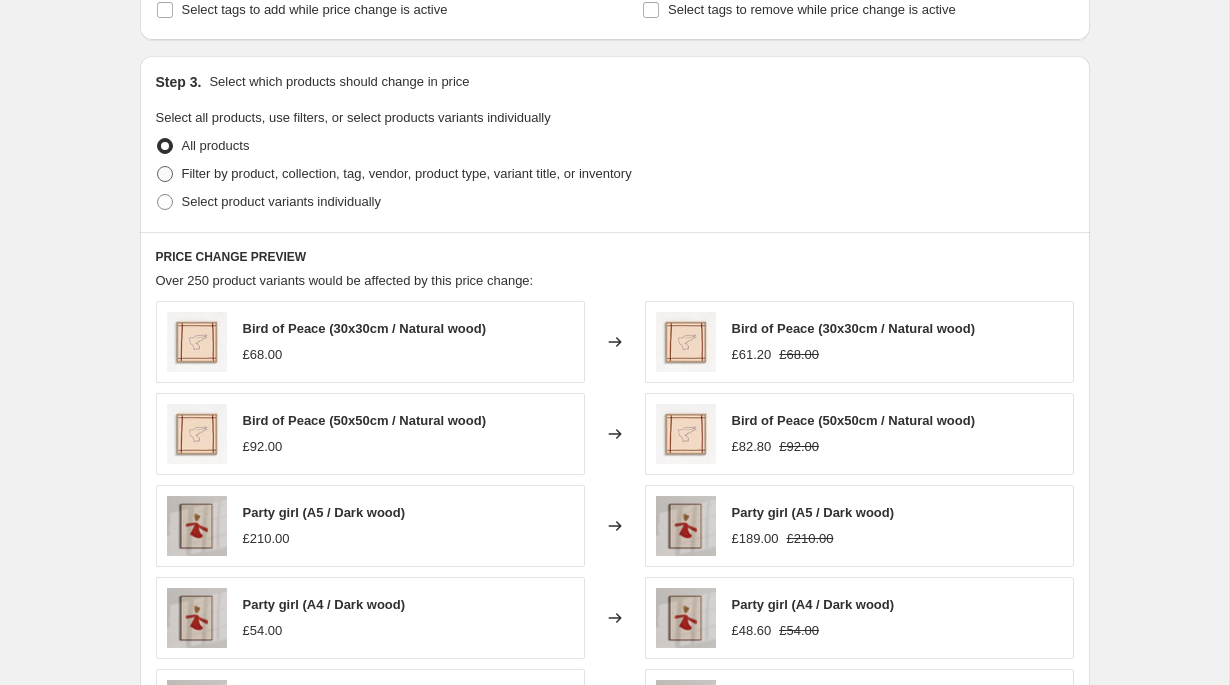 radio on "true" 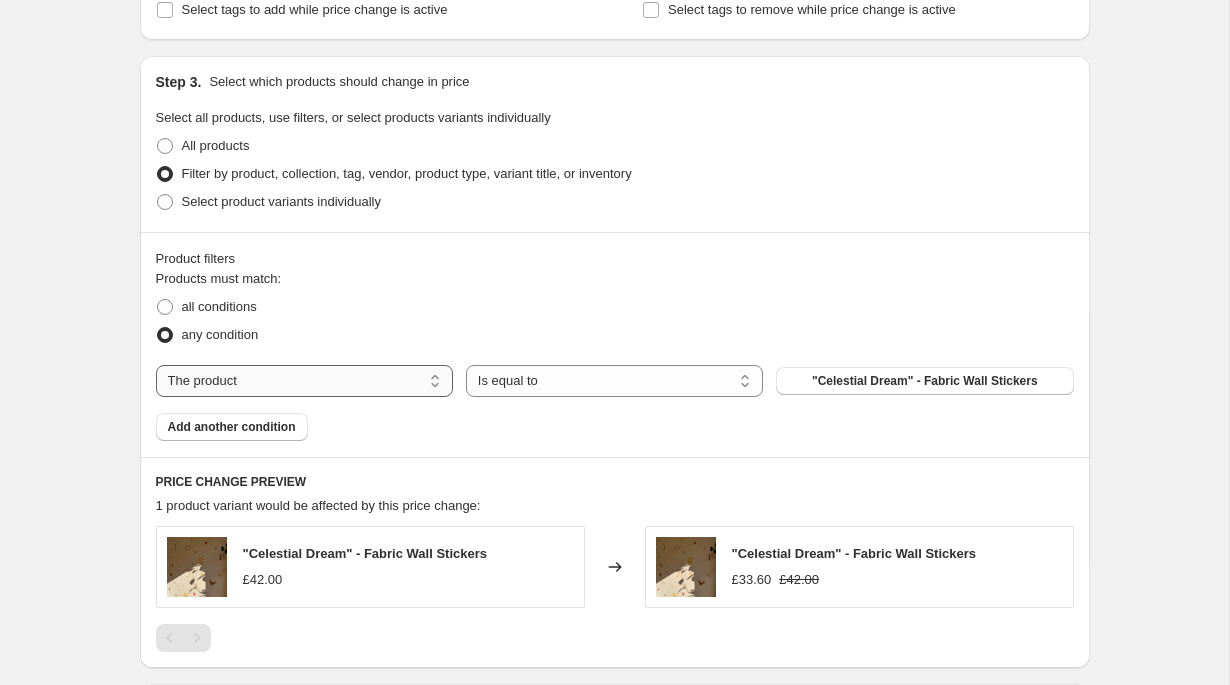 click on "The product The product's collection The product's tag The product's vendor The product's type The product's status The variant's title Inventory quantity" at bounding box center (304, 381) 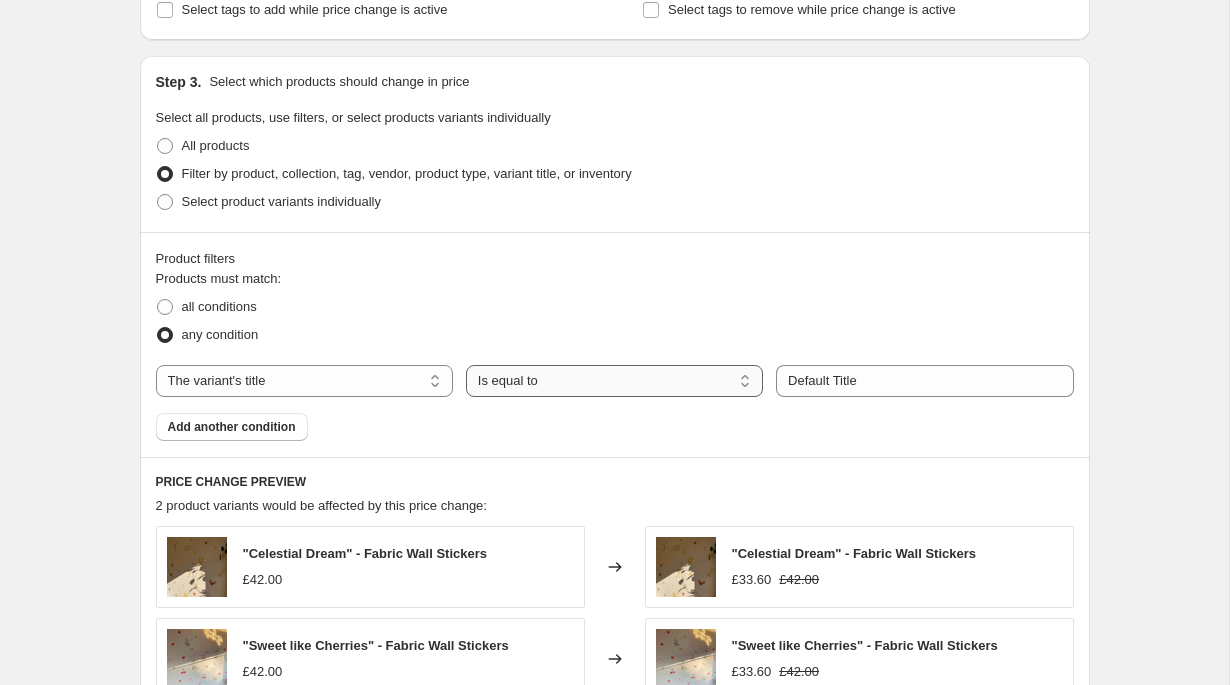 click on "Is equal to Is not equal to Contains" at bounding box center (614, 381) 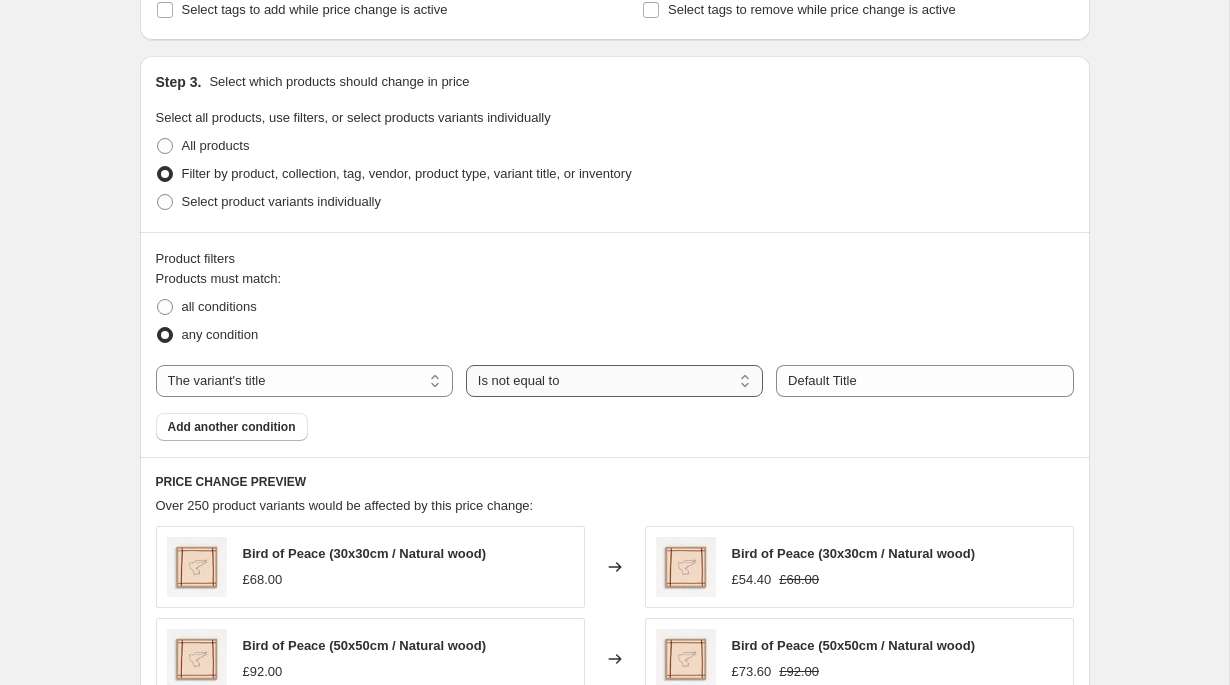 click on "Is equal to Is not equal to Contains" at bounding box center (614, 381) 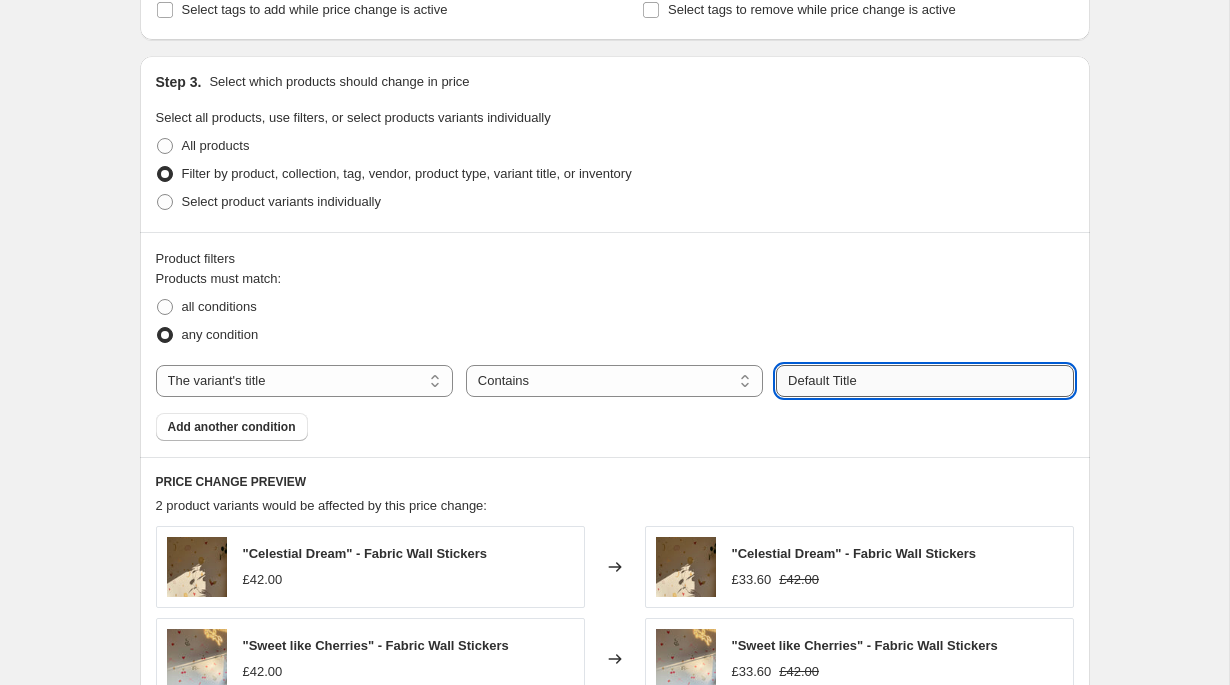 click on "Default Title" at bounding box center (924, 381) 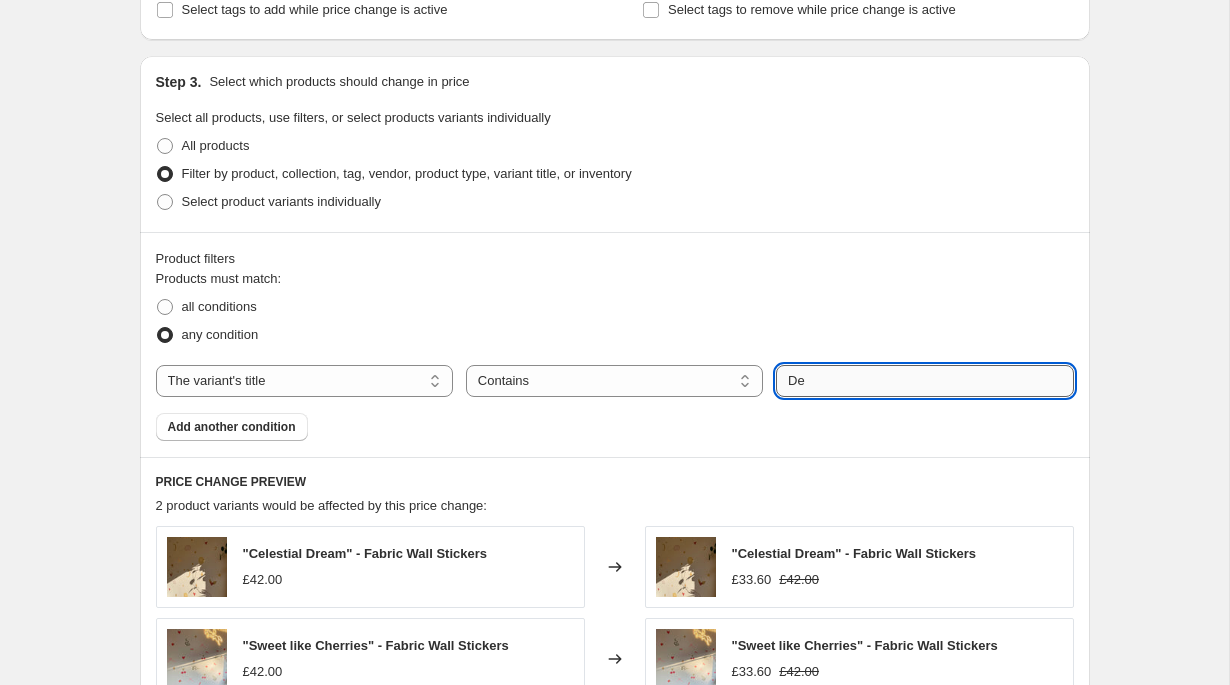type on "D" 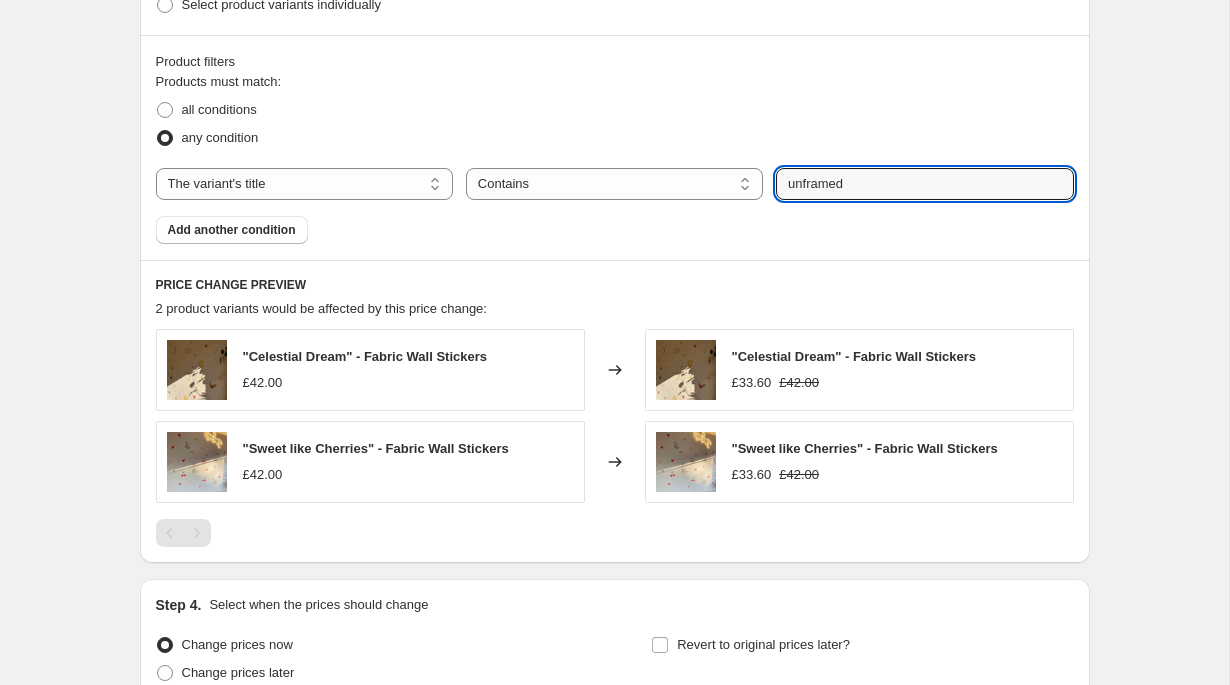 scroll, scrollTop: 1100, scrollLeft: 0, axis: vertical 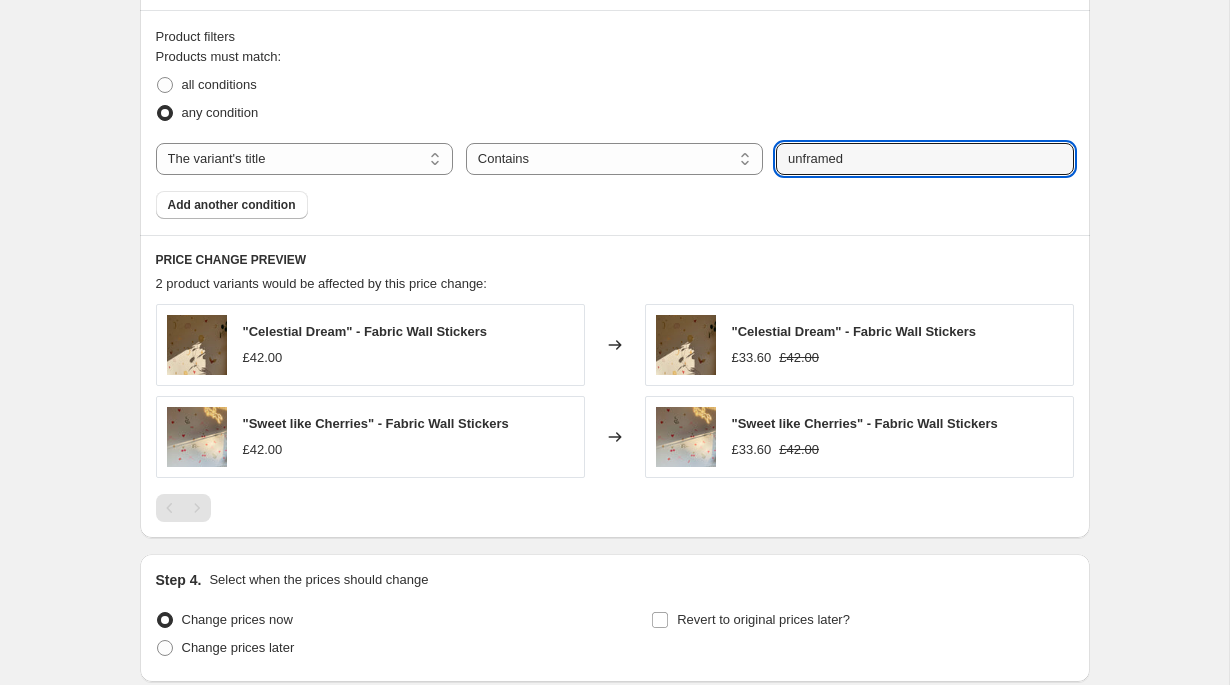 type on "unframed" 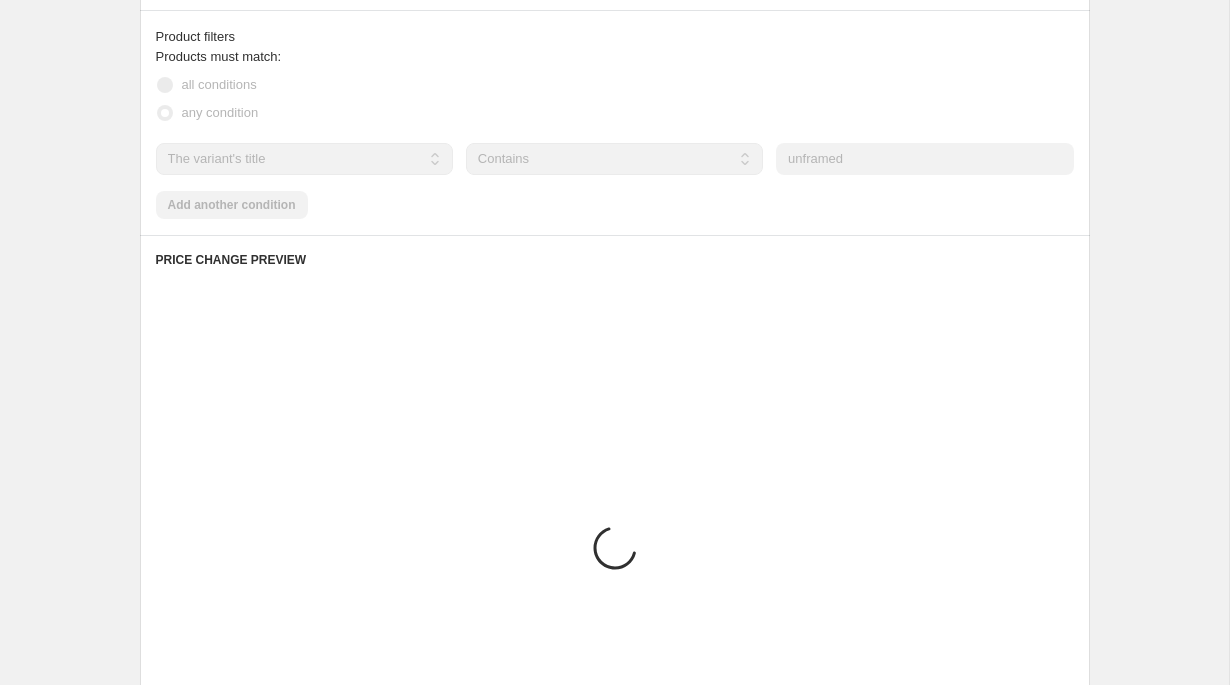 click on "Products must match: all conditions any condition The product The product's collection The product's tag The product's vendor The product's type The product's status The variant's title Inventory quantity The variant's title Is equal to Is not equal to Contains Contains Submit unframed Add another condition" at bounding box center (615, 133) 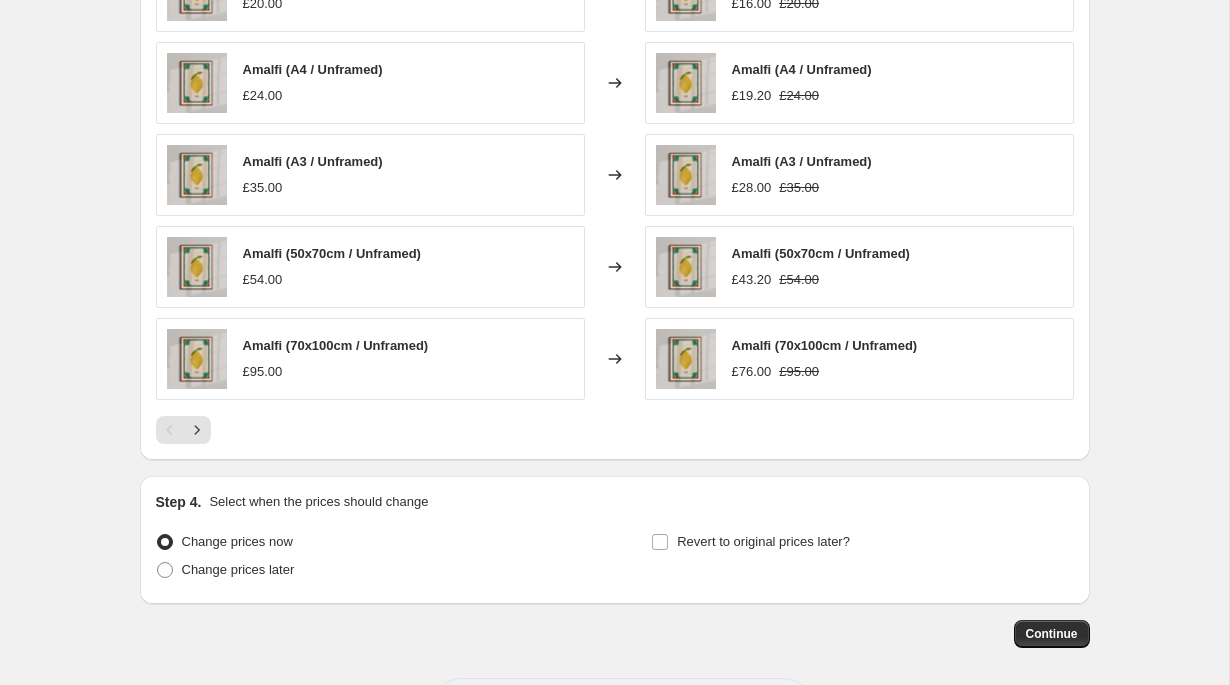 scroll, scrollTop: 1455, scrollLeft: 0, axis: vertical 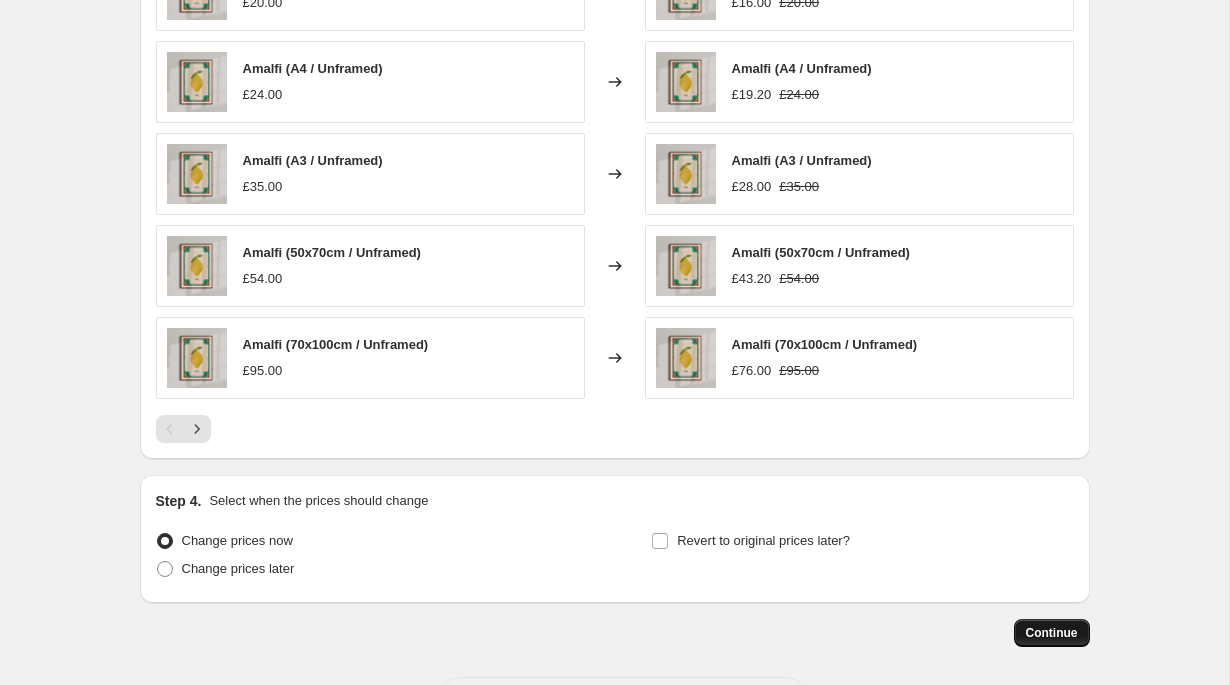 click on "Continue" at bounding box center [1052, 633] 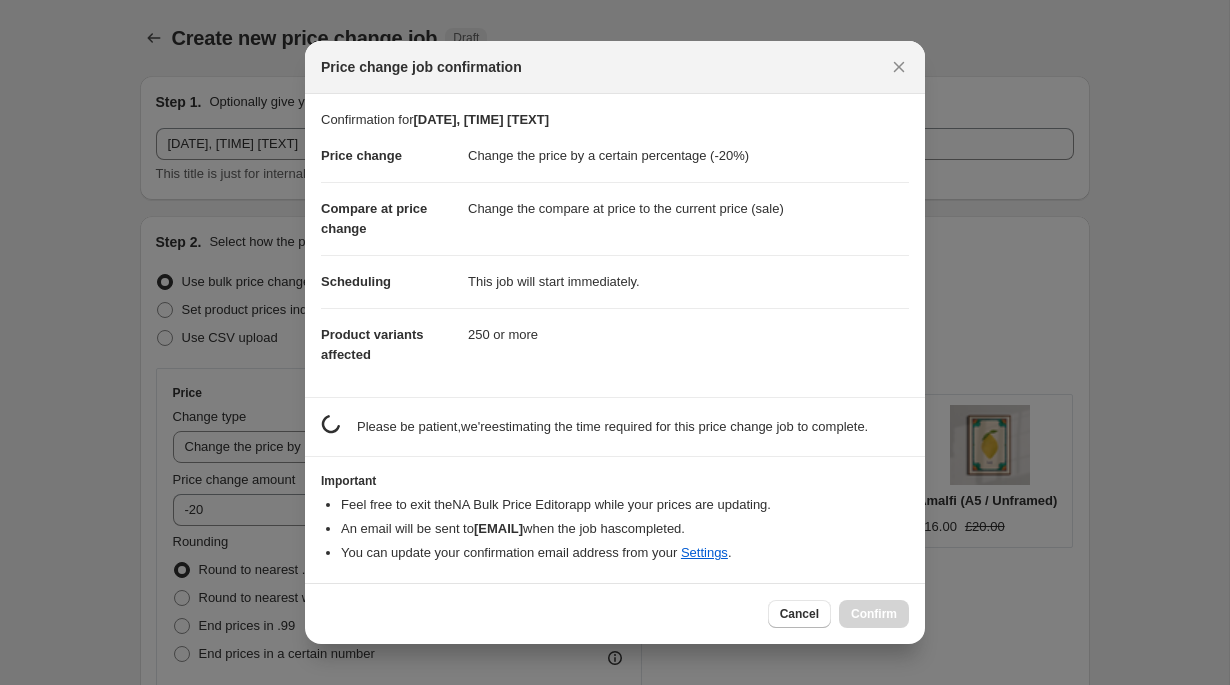 scroll, scrollTop: 0, scrollLeft: 0, axis: both 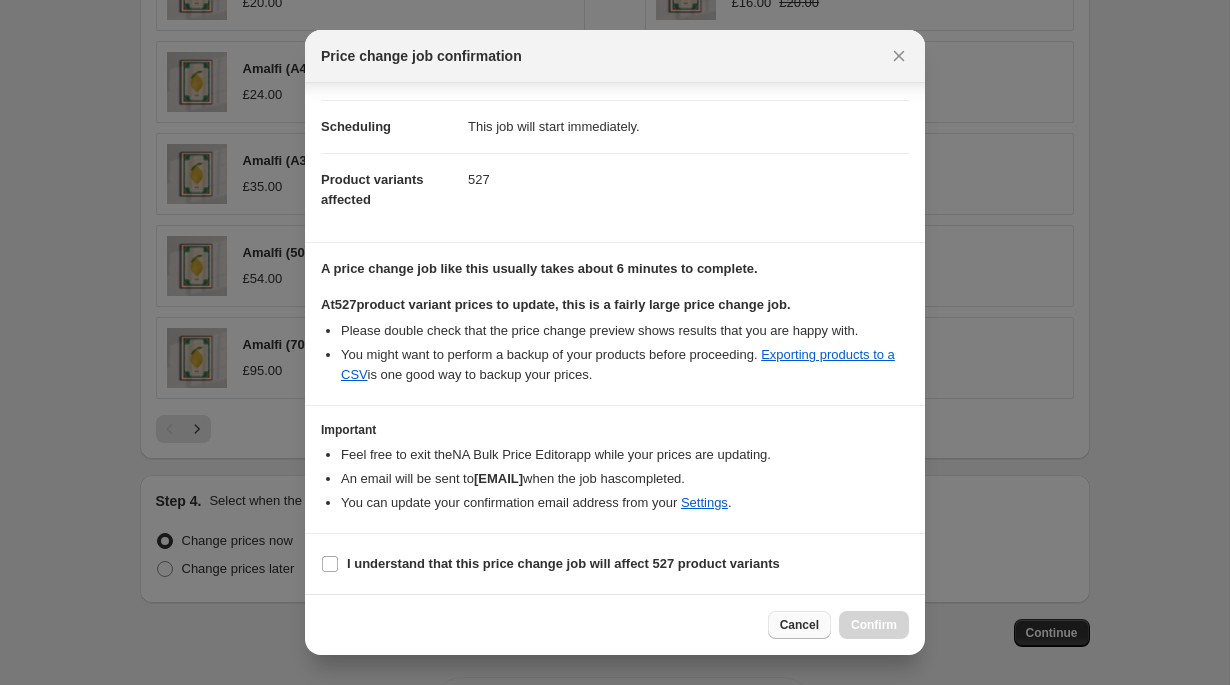 click on "Cancel" at bounding box center (799, 625) 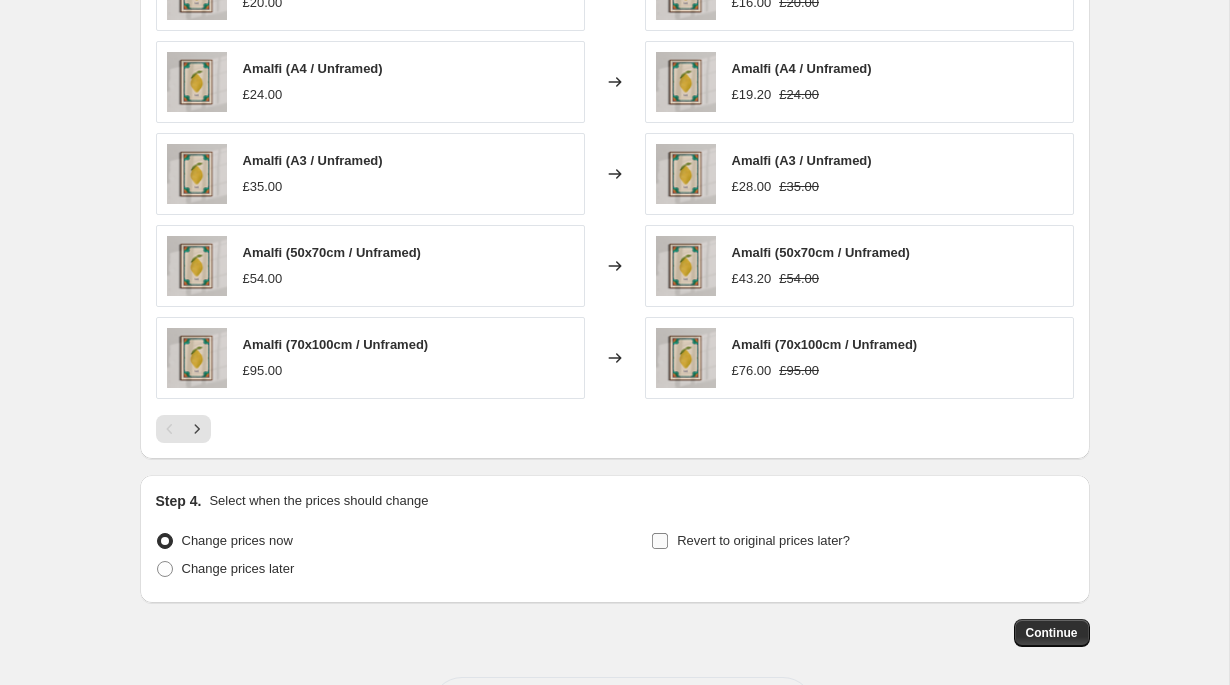 click on "Revert to original prices later?" at bounding box center [750, 541] 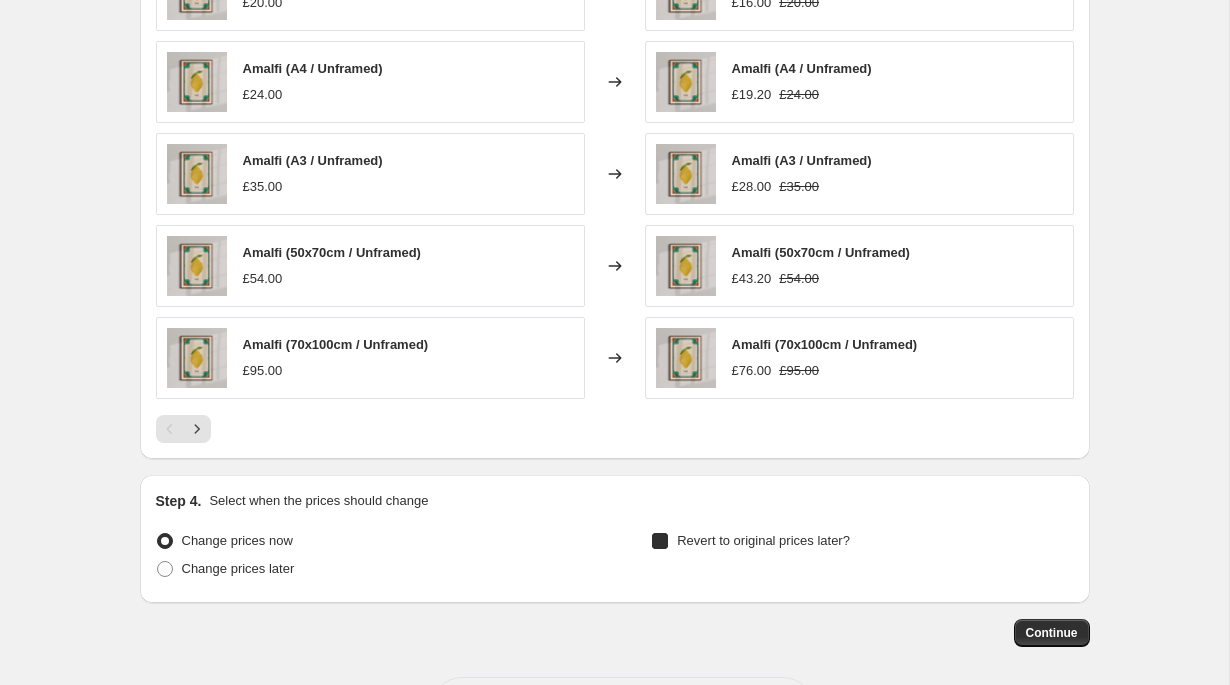 checkbox on "true" 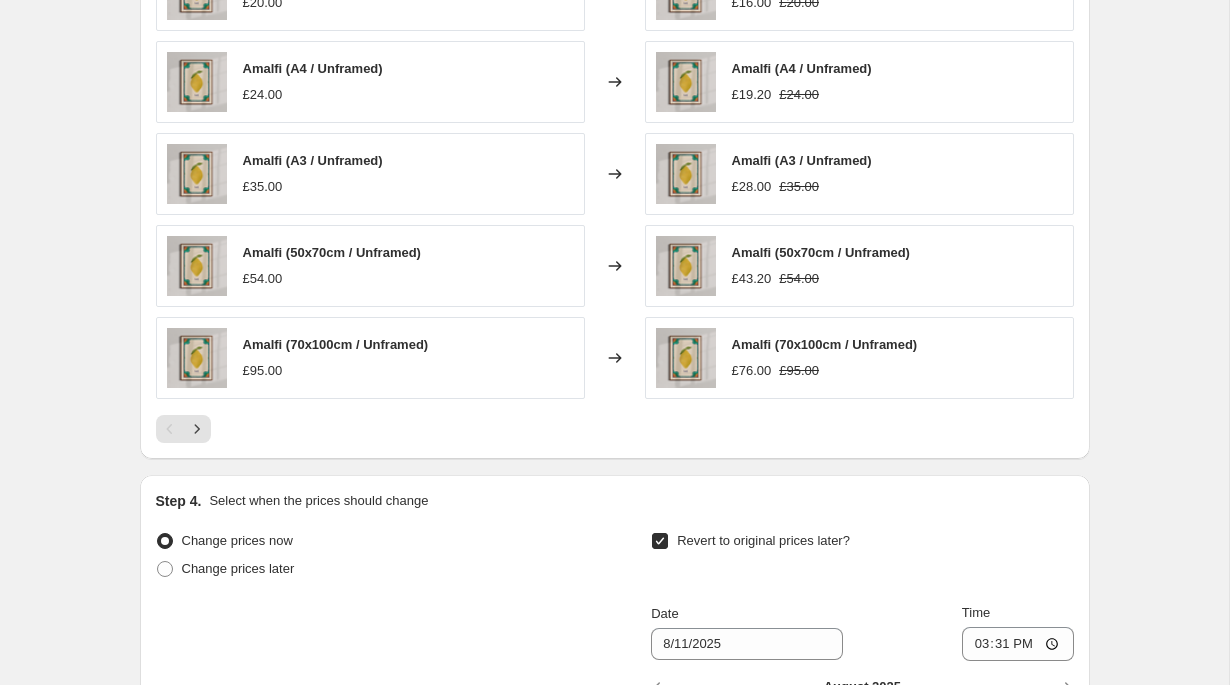 scroll, scrollTop: 1808, scrollLeft: 0, axis: vertical 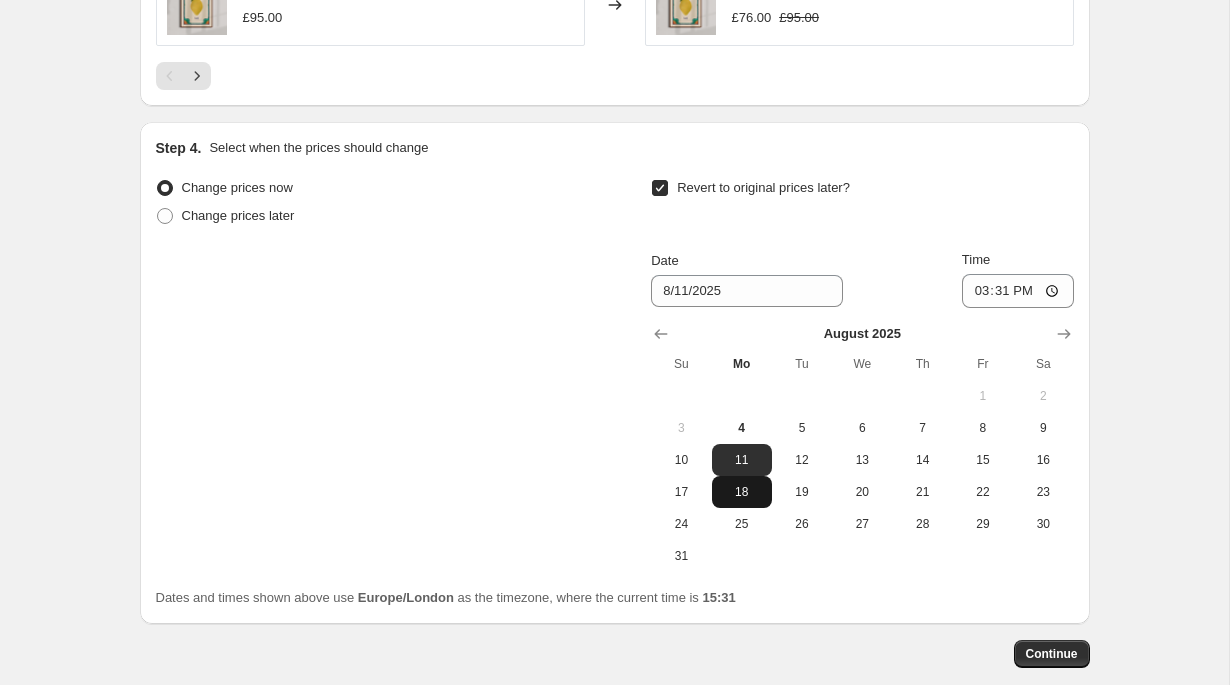 click on "18" at bounding box center (742, 492) 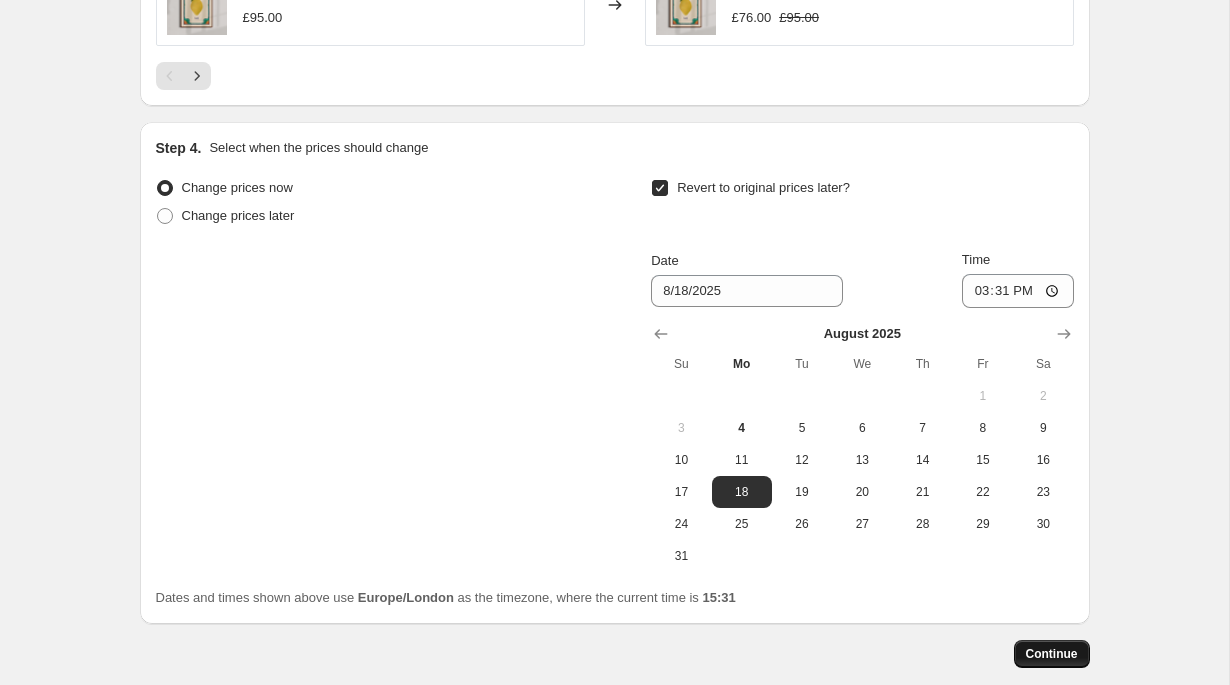 click on "Continue" at bounding box center (1052, 654) 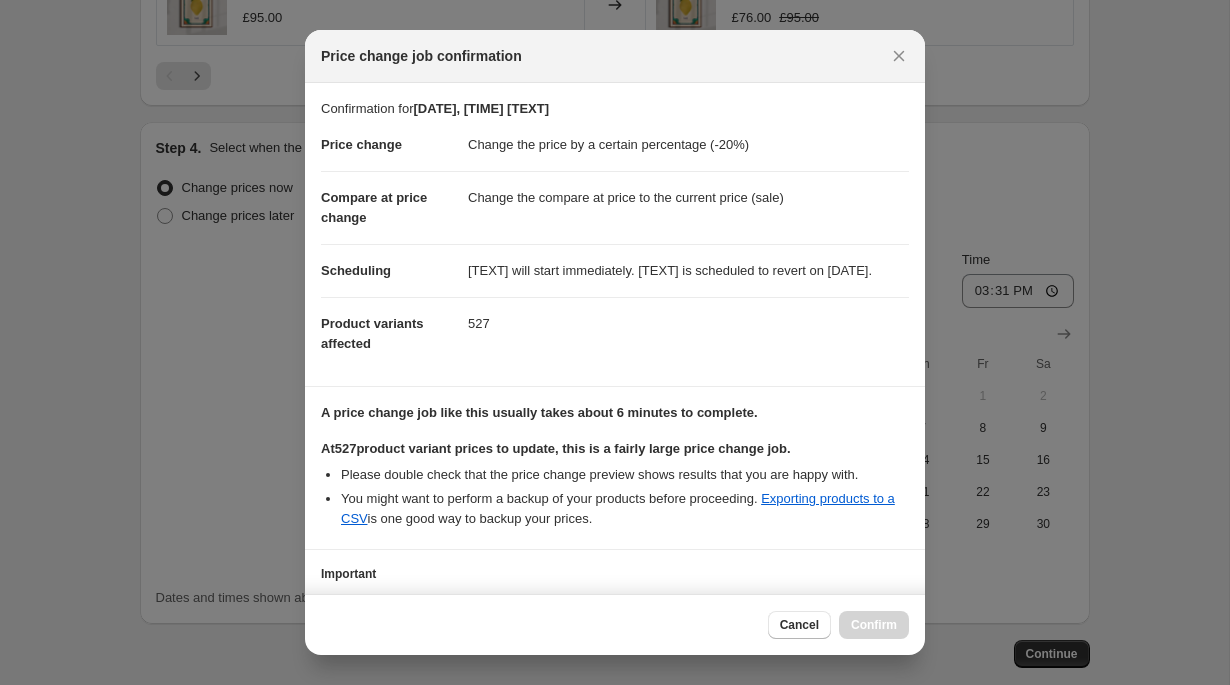 scroll, scrollTop: 164, scrollLeft: 0, axis: vertical 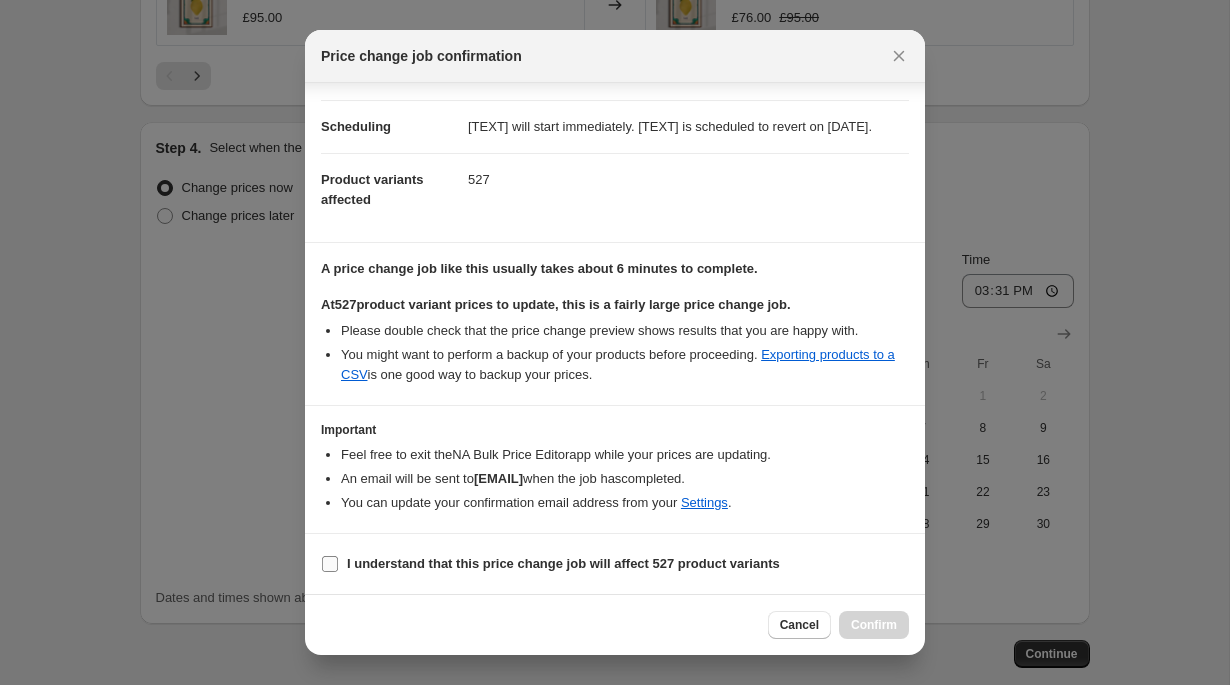 click on "I understand that this price change job will affect 527 product variants" at bounding box center (330, 564) 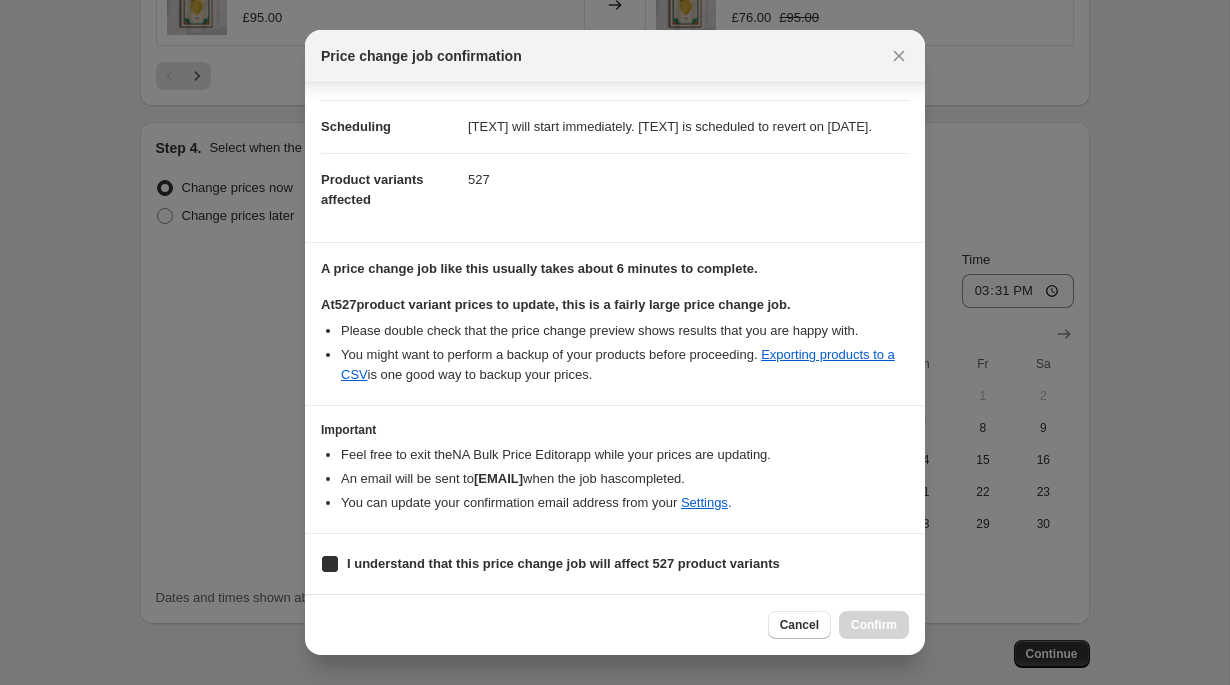 checkbox on "true" 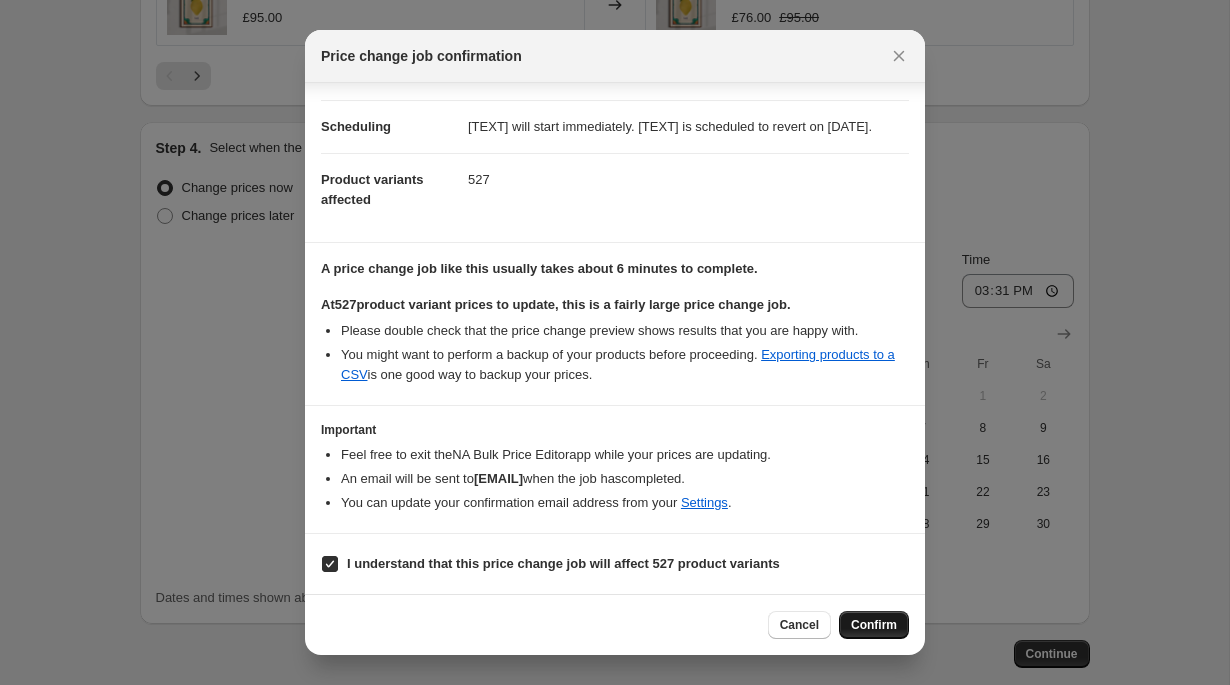 click on "Confirm" at bounding box center [874, 625] 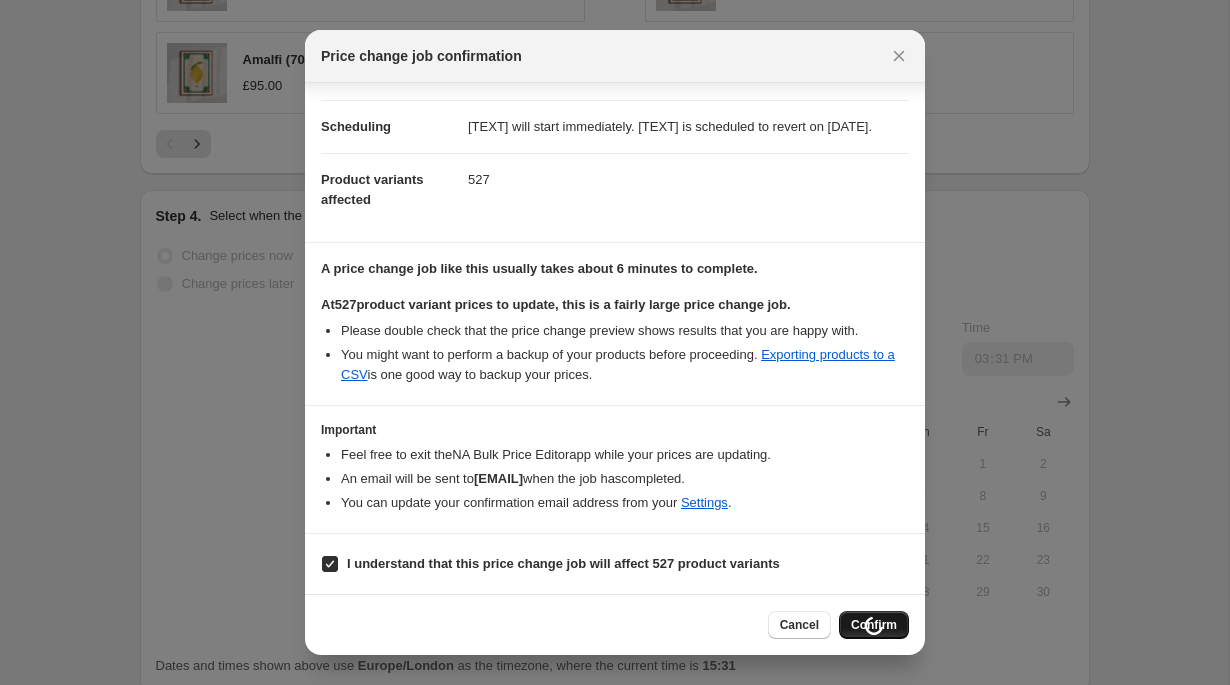 scroll, scrollTop: 1876, scrollLeft: 0, axis: vertical 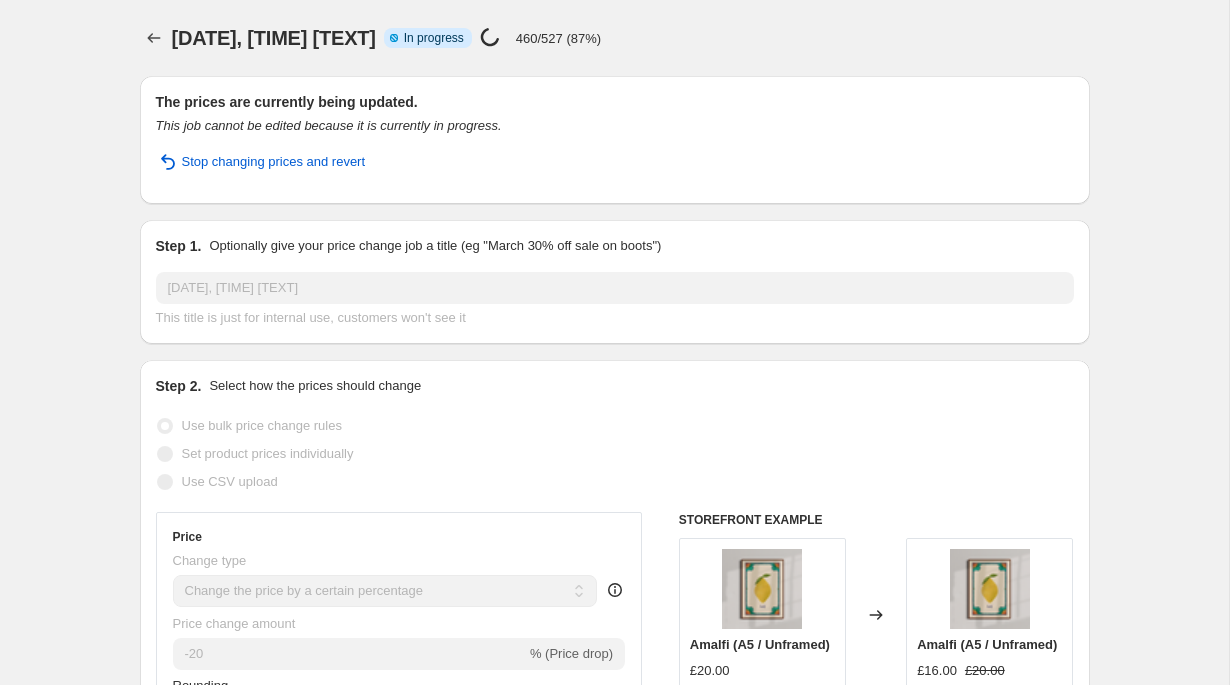 select on "percentage" 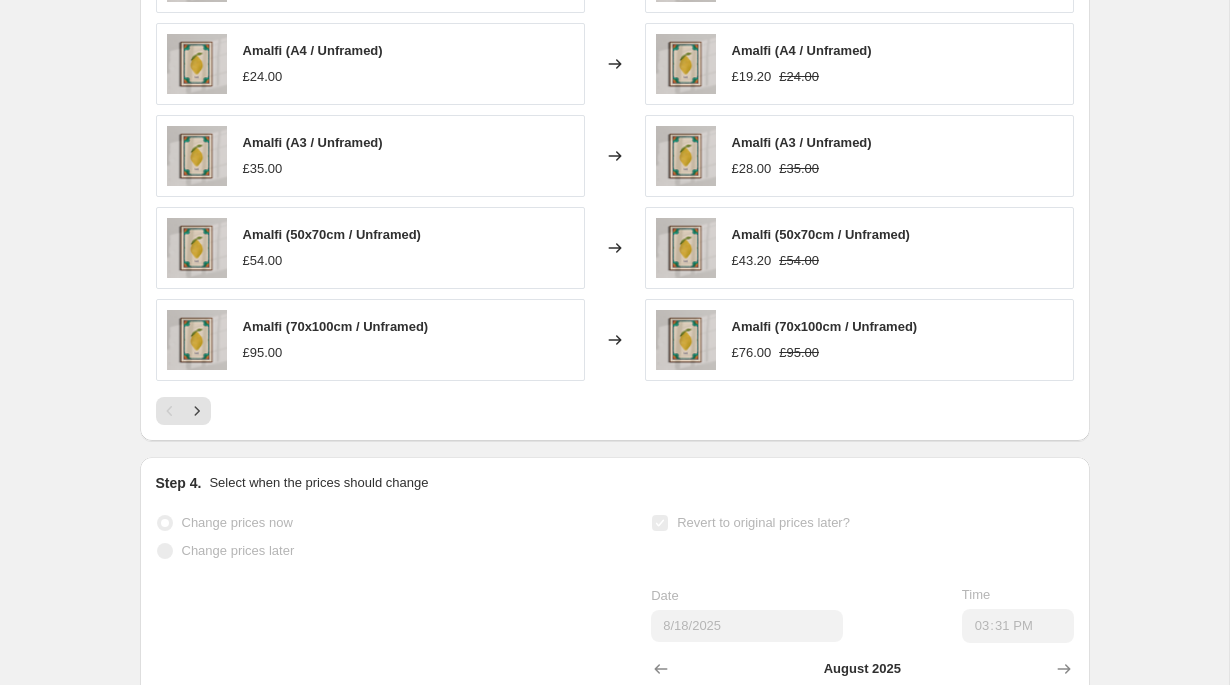 scroll, scrollTop: 1571, scrollLeft: 0, axis: vertical 